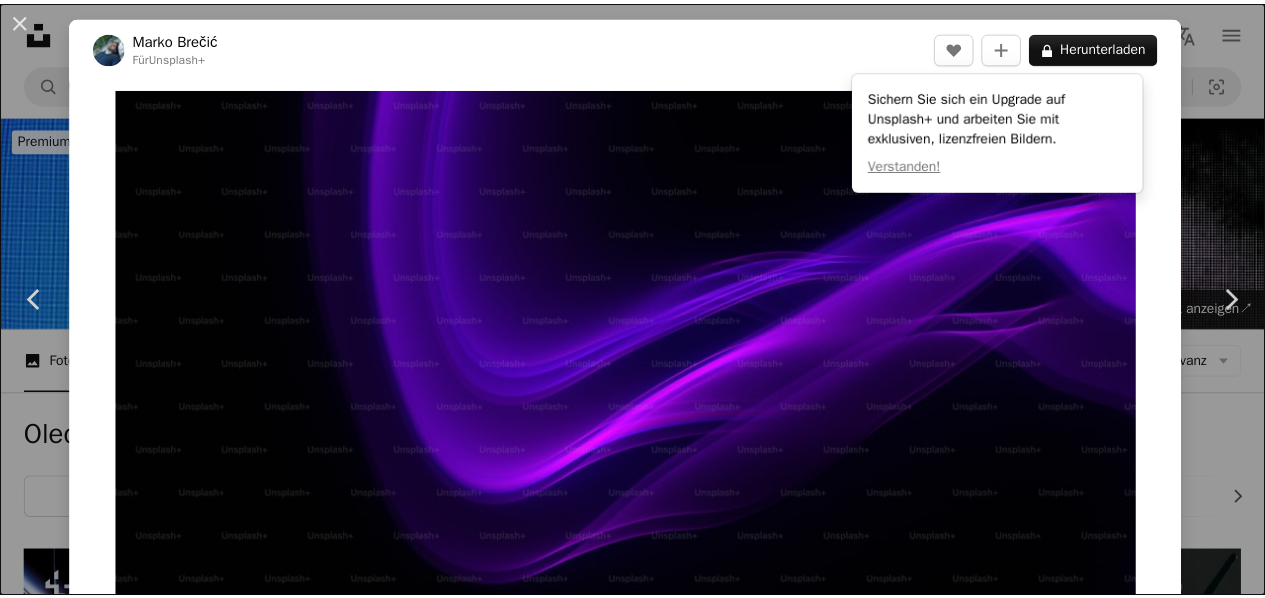 scroll, scrollTop: 560, scrollLeft: 0, axis: vertical 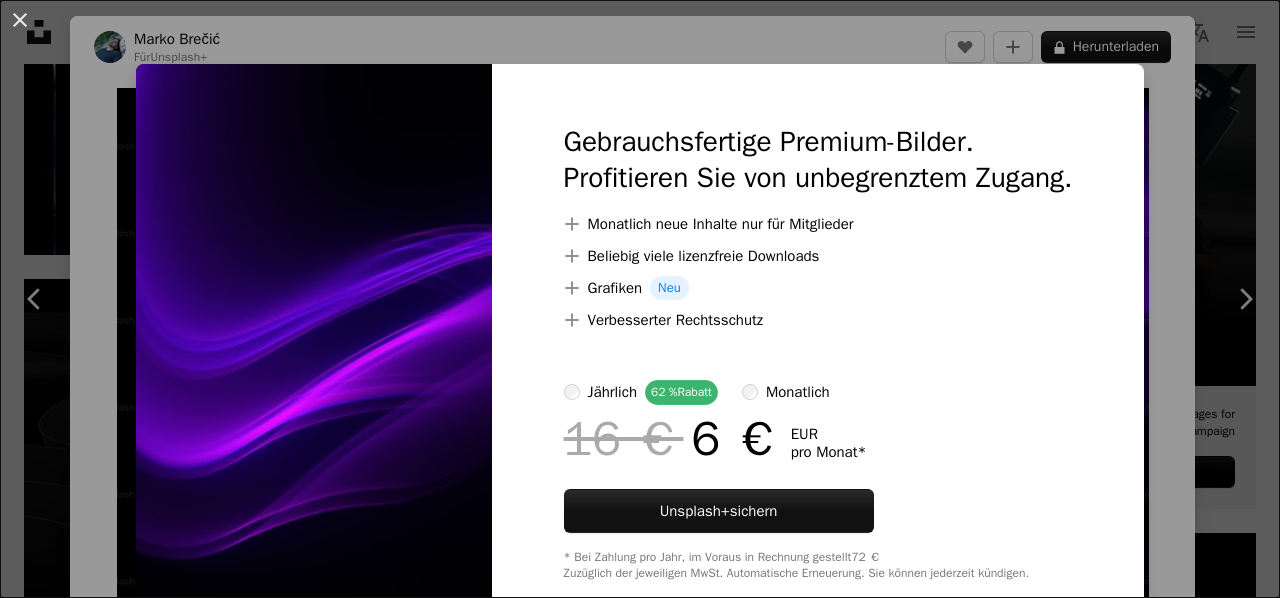 click on "An X shape Gebrauchsfertige Premium-Bilder. Profitieren Sie von unbegrenztem Zugang. A plus sign Monatlich neue Inhalte nur für Mitglieder A plus sign Beliebig viele lizenzfreie Downloads A plus sign Grafiken  Neu A plus sign Verbesserter Rechtsschutz jährlich 62 %  Rabatt monatlich 16 €   6 € EUR pro Monat * Unsplash+  sichern * Bei Zahlung pro Jahr, im Voraus in Rechnung gestellt  72 € Zuzüglich der jeweiligen MwSt. Automatische Erneuerung. Sie können jederzeit kündigen." at bounding box center [640, 299] 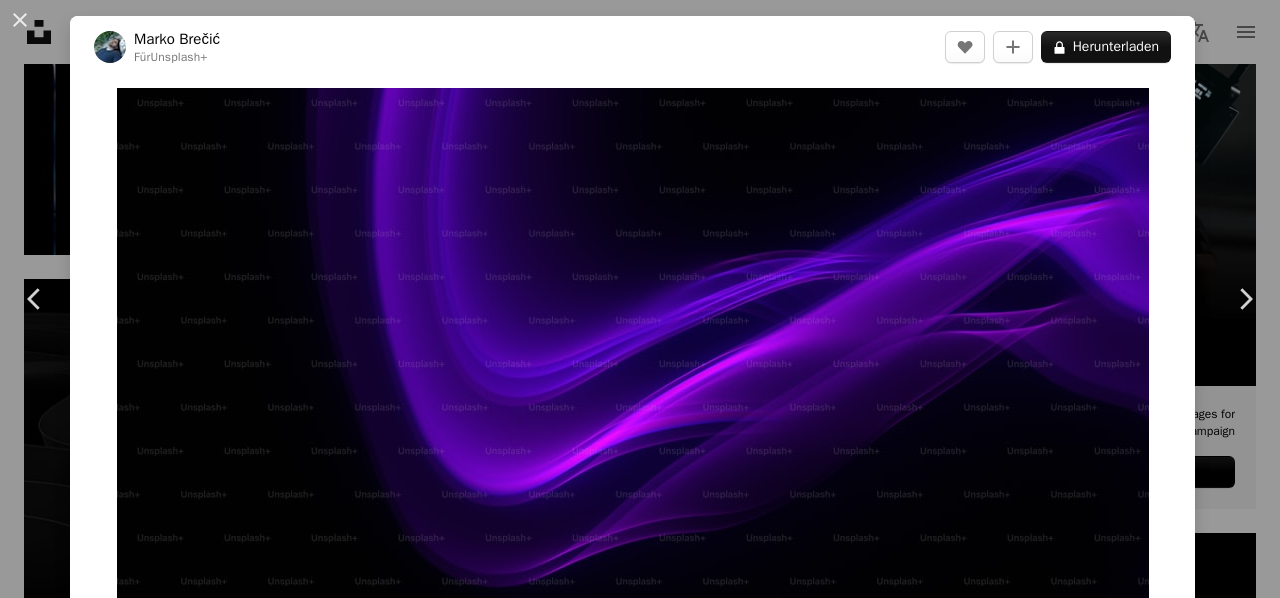 click on "Für Unsplash+ A heart A plus sign Aron Yigin Für Unsplash+ A lock Herunterladen Plus sign for Unsplash+ A heart A plus sign Andrew Petrischev Für Unsplash+ A lock Herunterladen Plus sign for Unsplash+ A heart A plus sign Osarugue Igbinoba Für Unsplash+ A lock Herunterladen A heart" at bounding box center [640, 299] 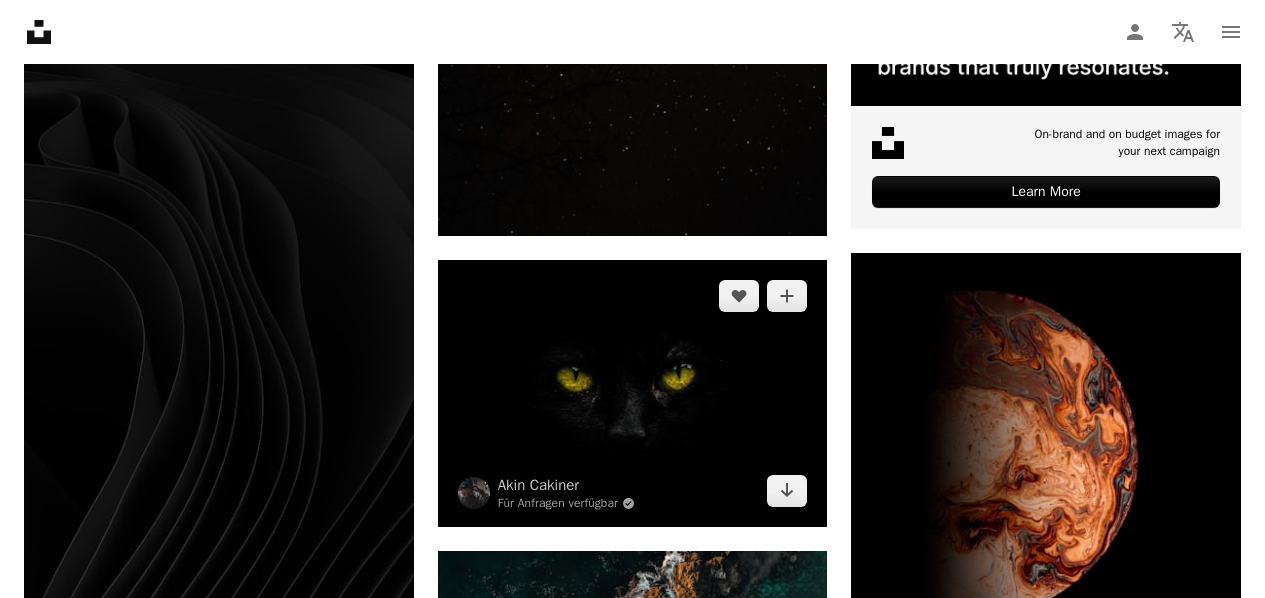 scroll, scrollTop: 833, scrollLeft: 0, axis: vertical 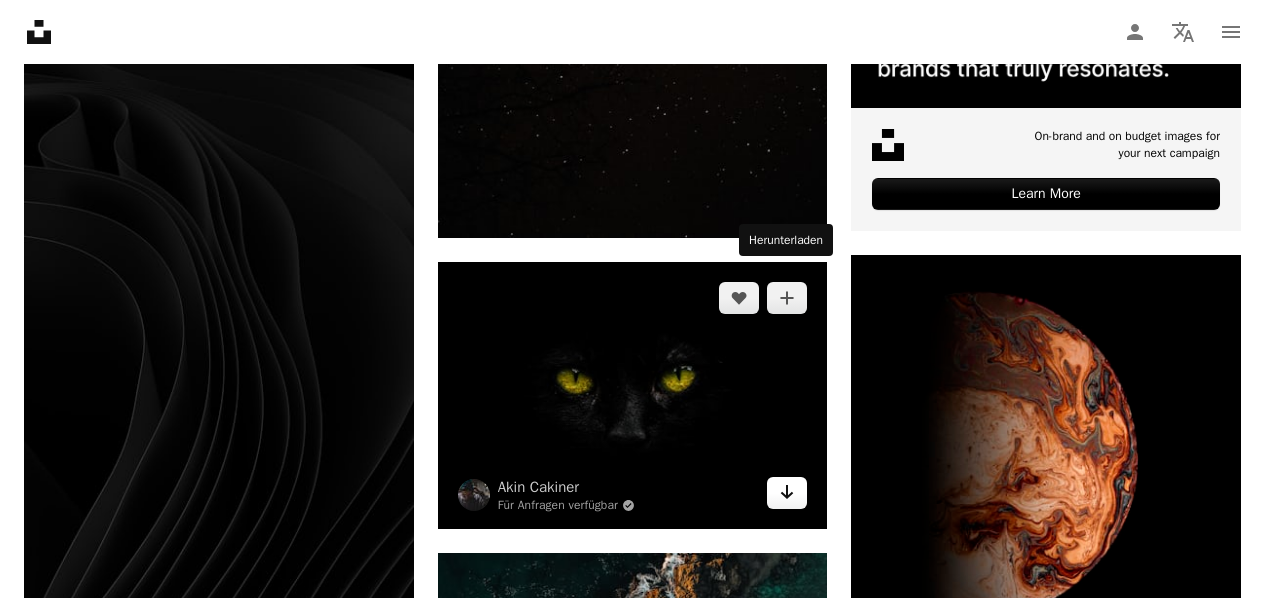 click on "Arrow pointing down" 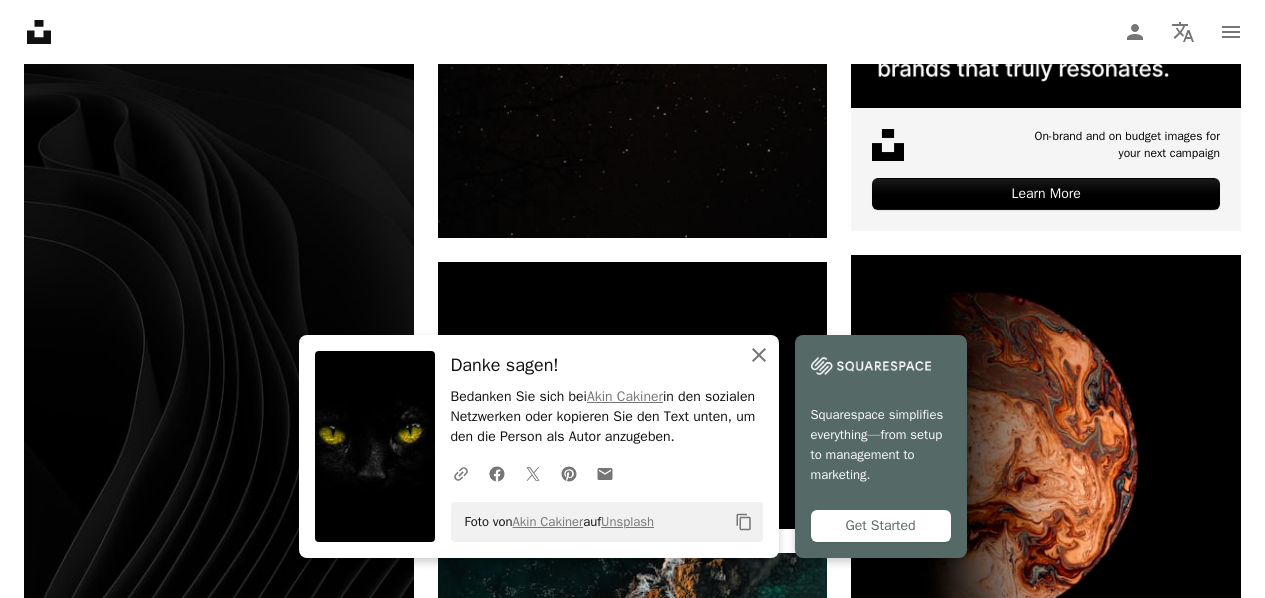click 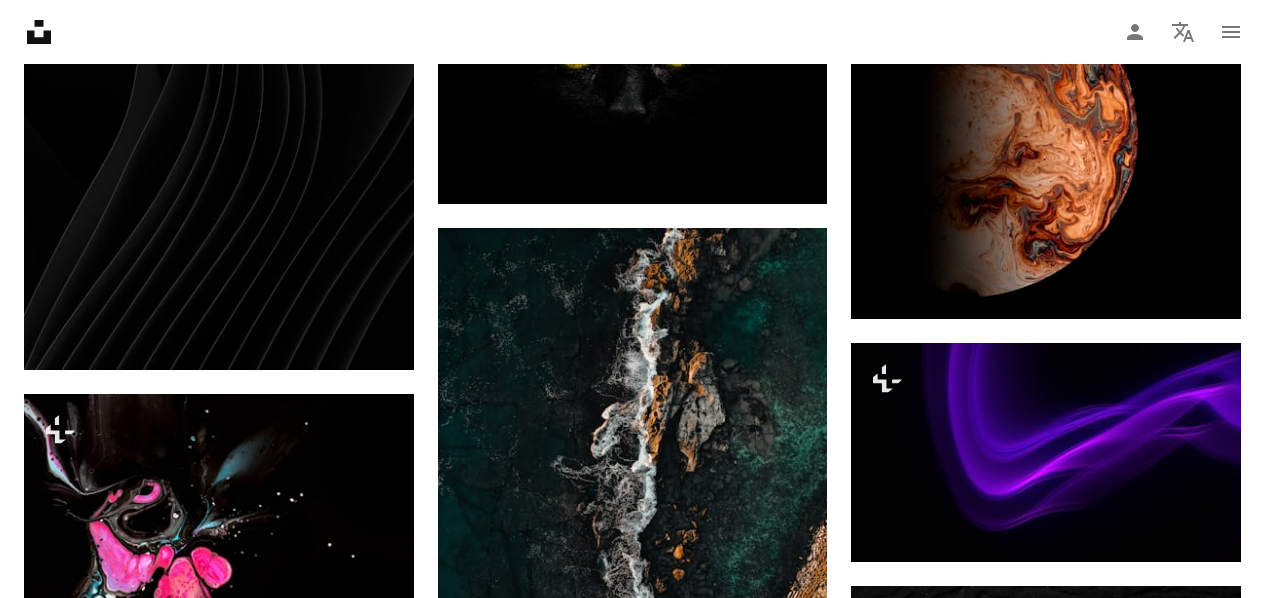 scroll, scrollTop: 1166, scrollLeft: 0, axis: vertical 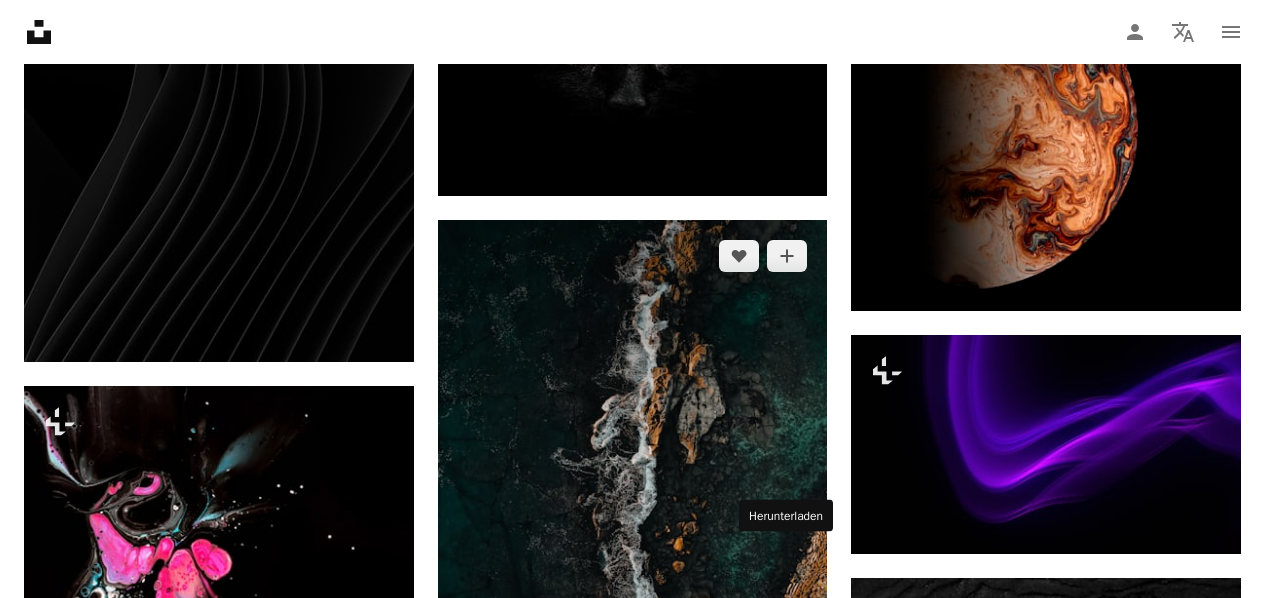 click on "Arrow pointing down" 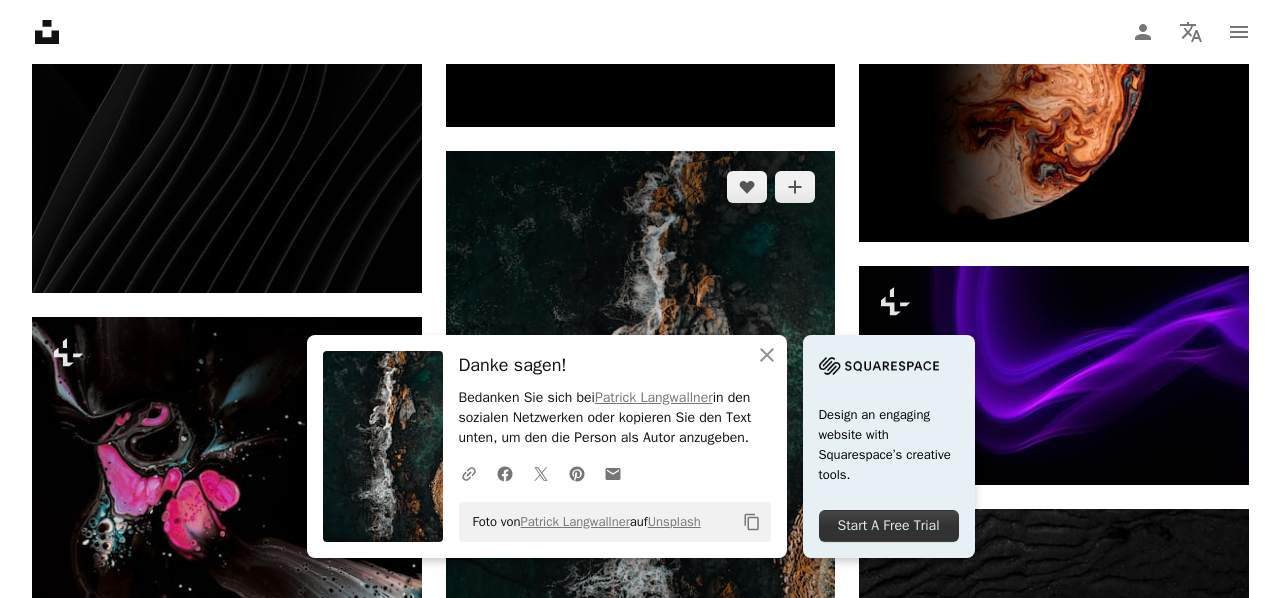 scroll, scrollTop: 1353, scrollLeft: 0, axis: vertical 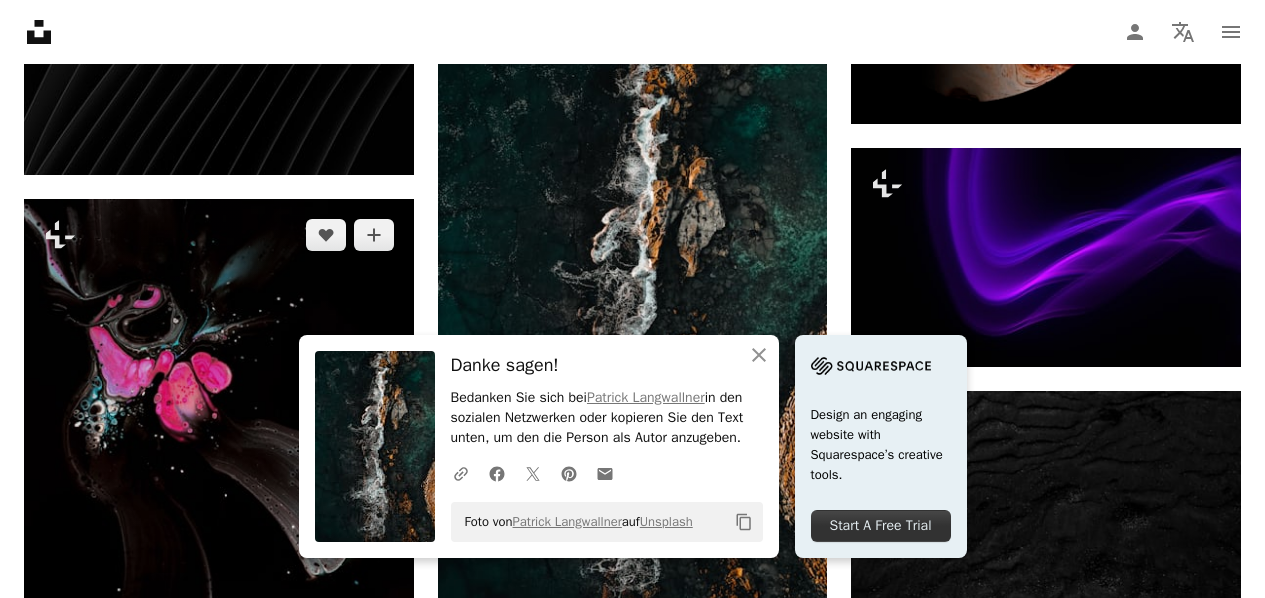click on "A lock Herunterladen" at bounding box center [329, 747] 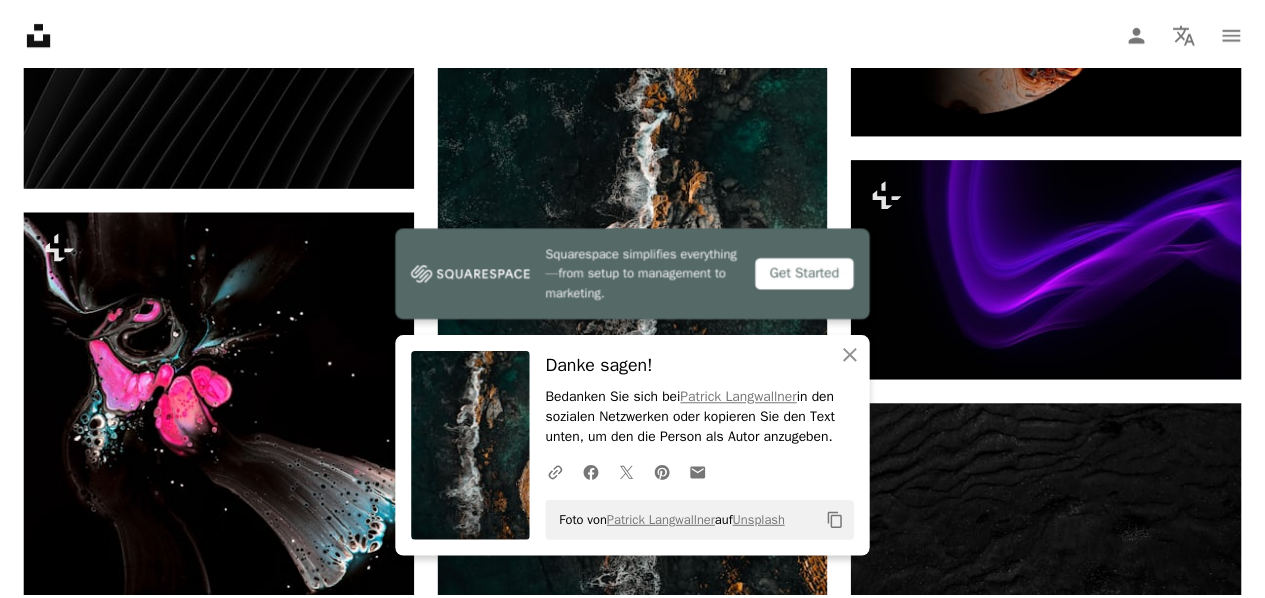 scroll, scrollTop: 42, scrollLeft: 0, axis: vertical 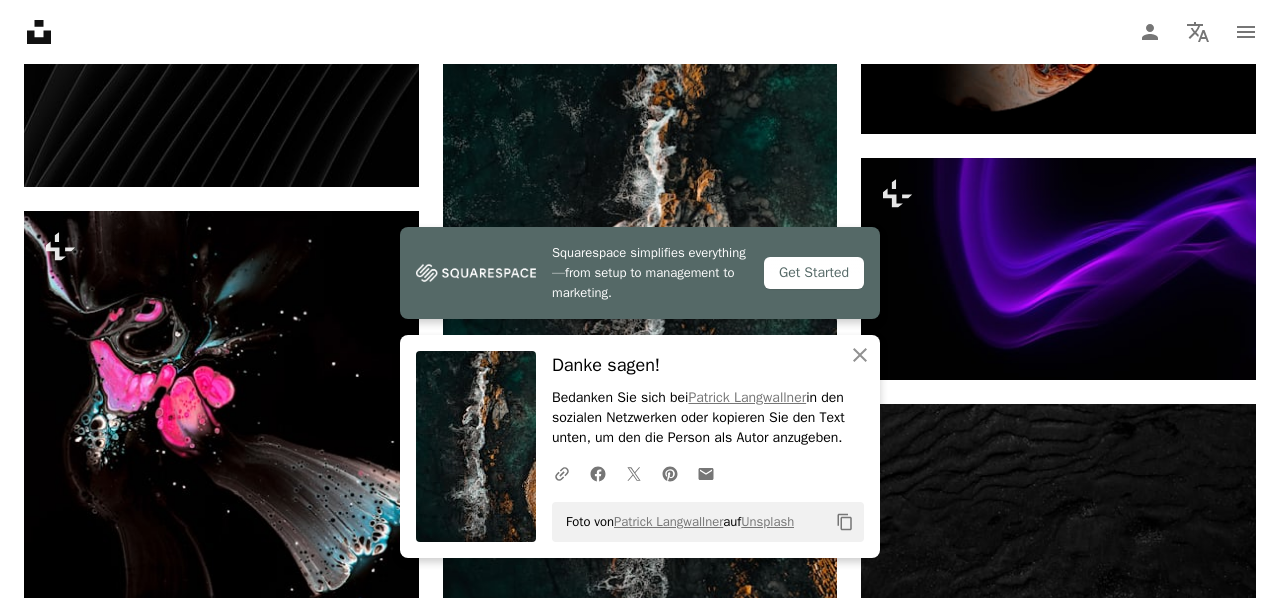 click at bounding box center [314, 3944] 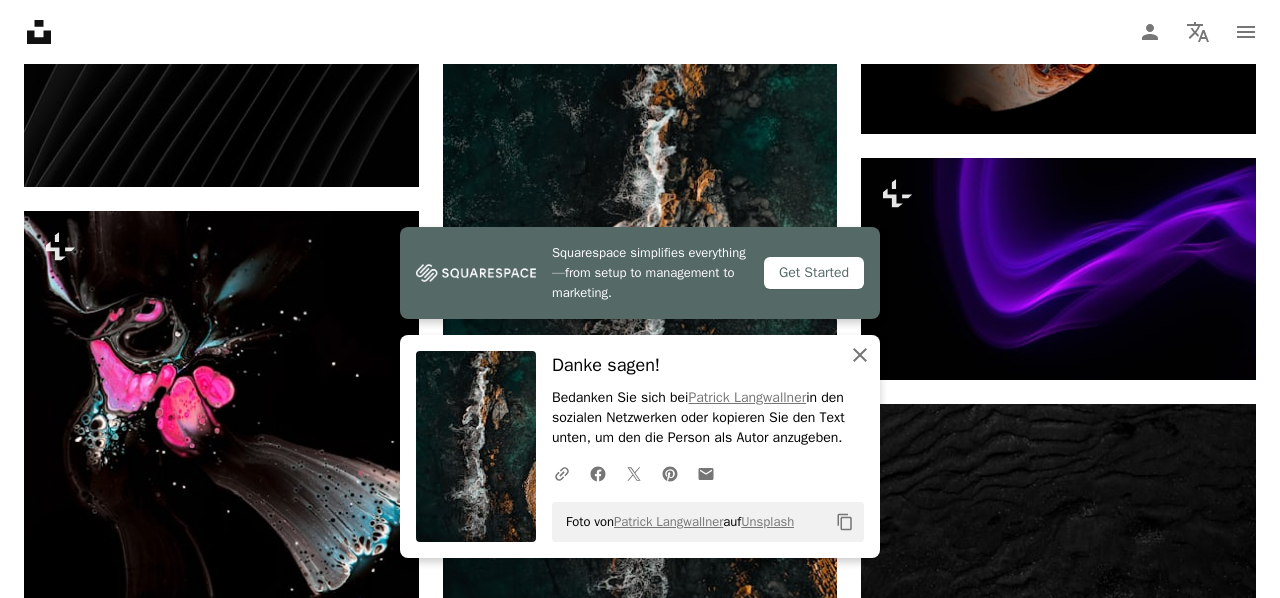 click 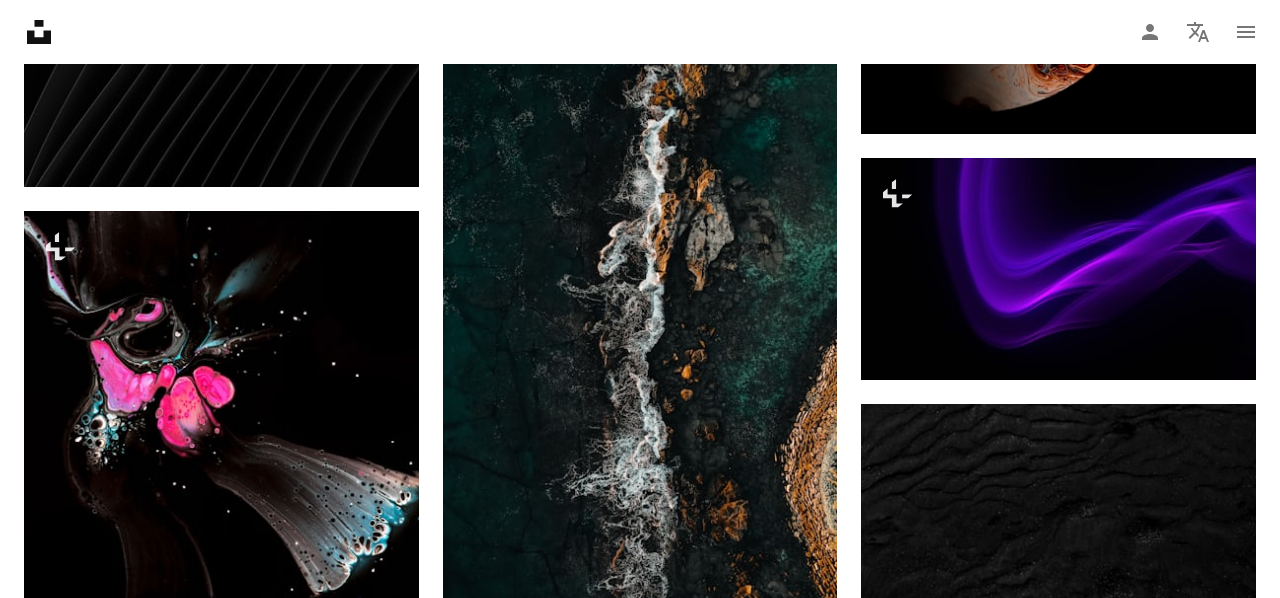 click on "An X shape" at bounding box center (20, 20) 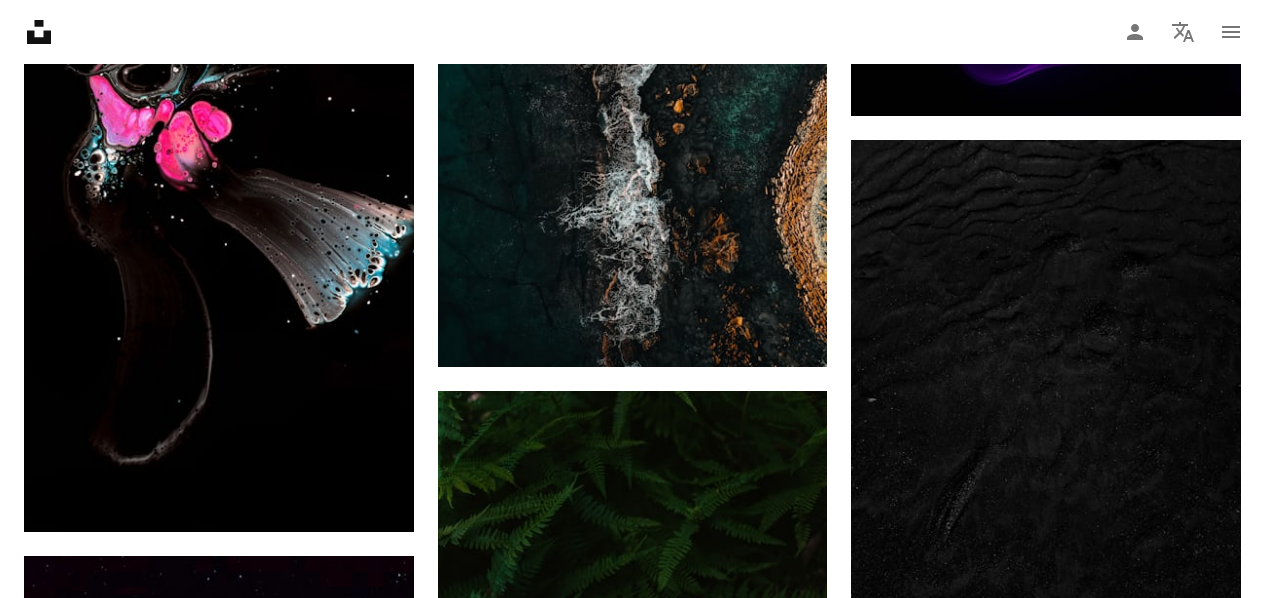 scroll, scrollTop: 1620, scrollLeft: 0, axis: vertical 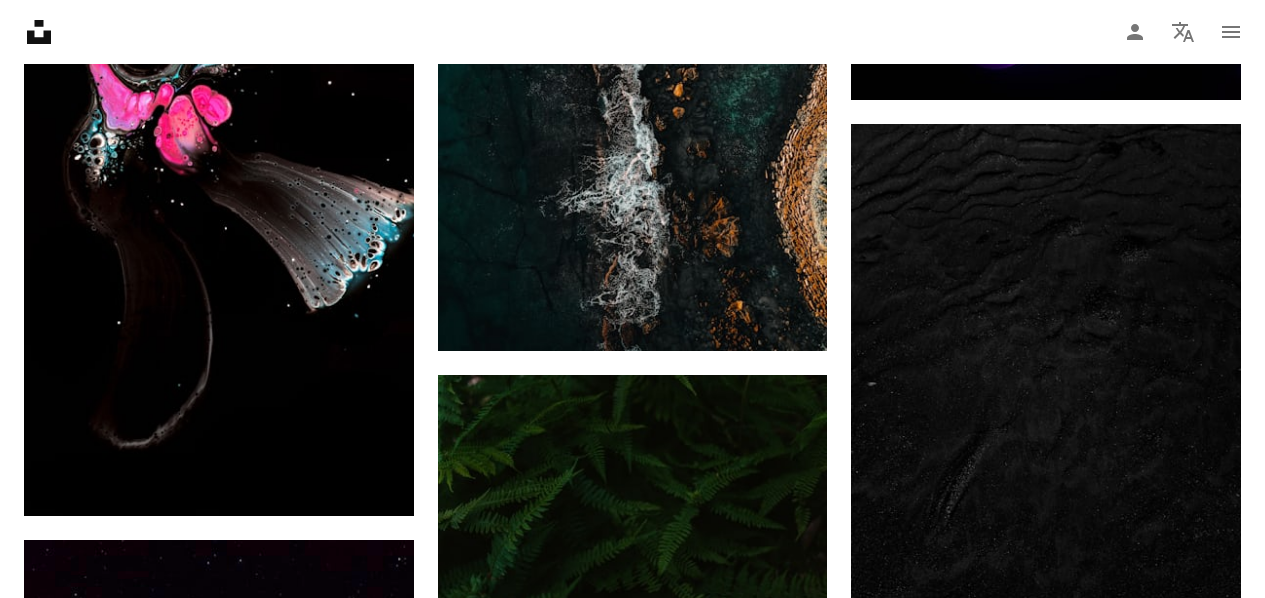 click on "Arrow pointing down" 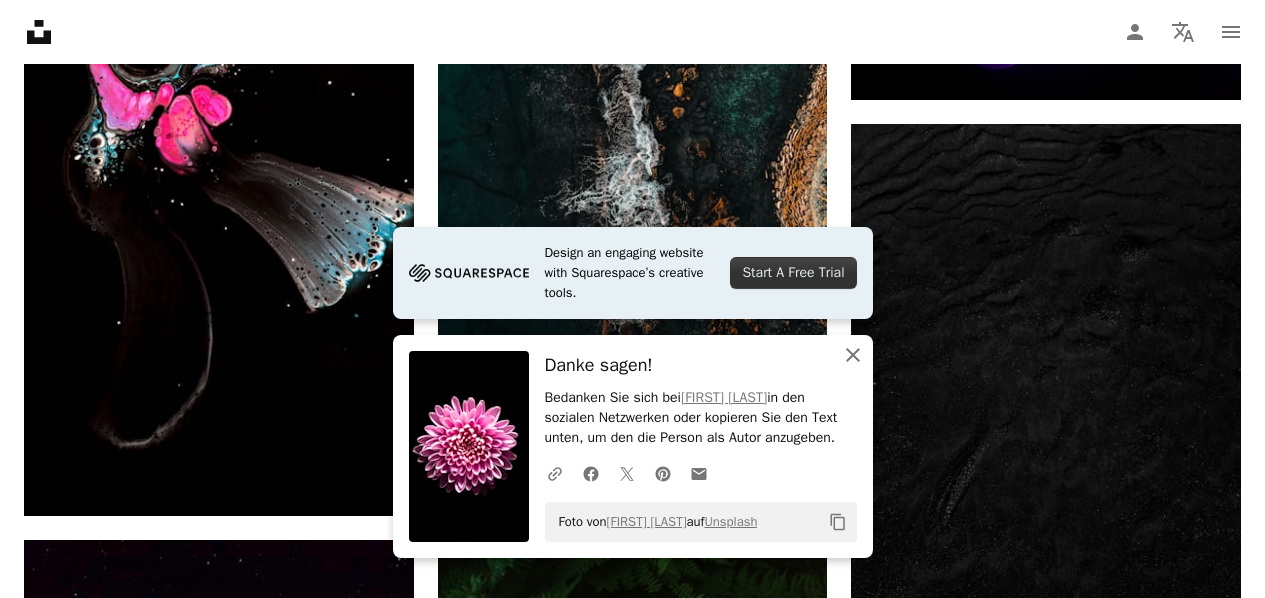 click on "An X shape" 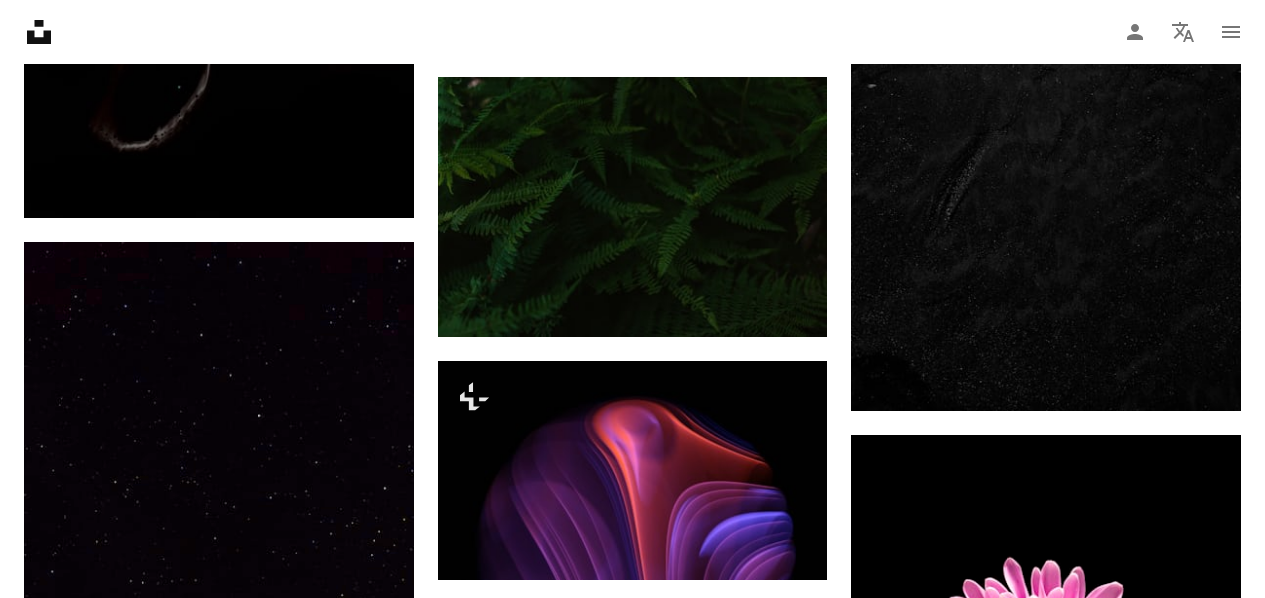 scroll, scrollTop: 1920, scrollLeft: 0, axis: vertical 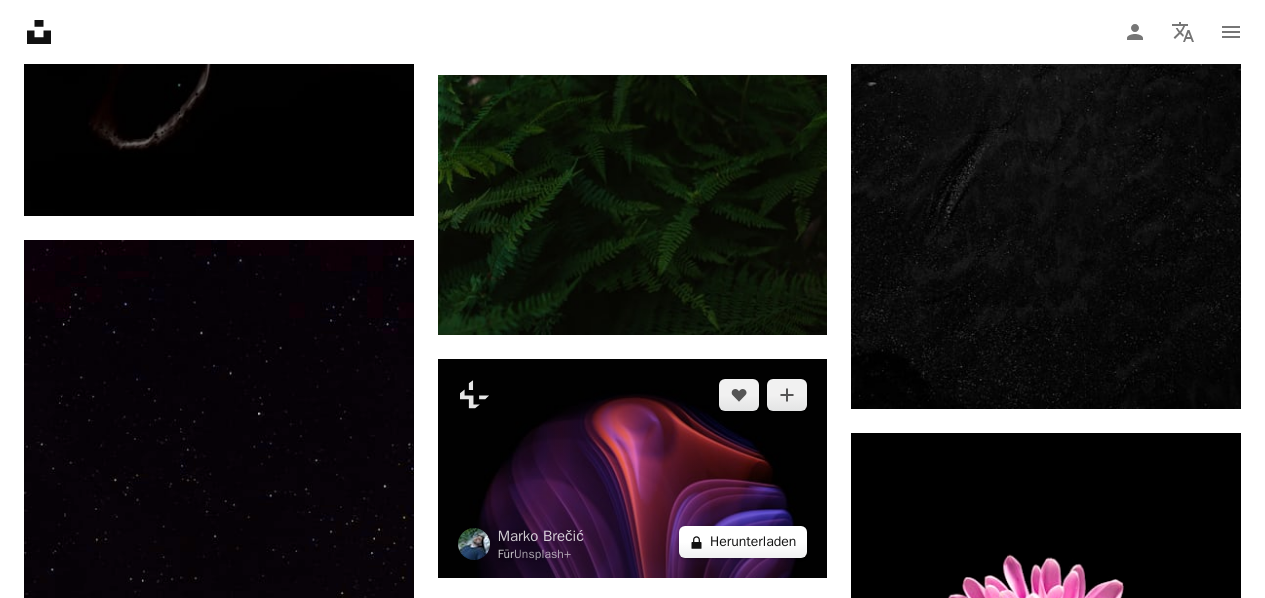 click on "A lock Herunterladen" at bounding box center [743, 542] 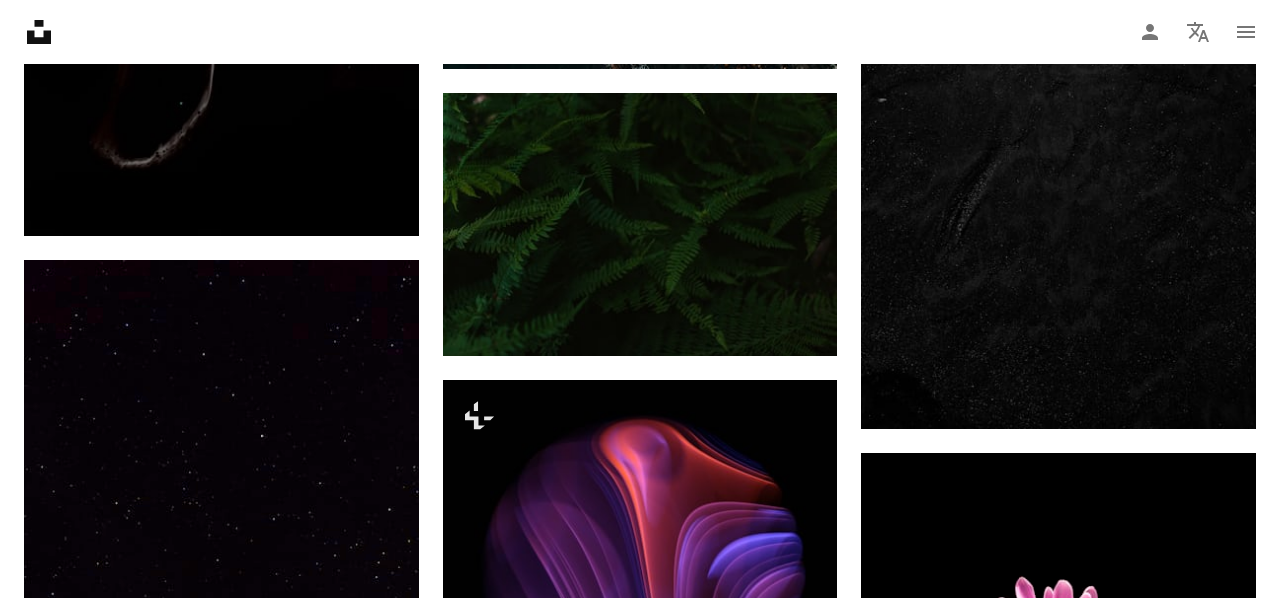 click at bounding box center (314, 3419) 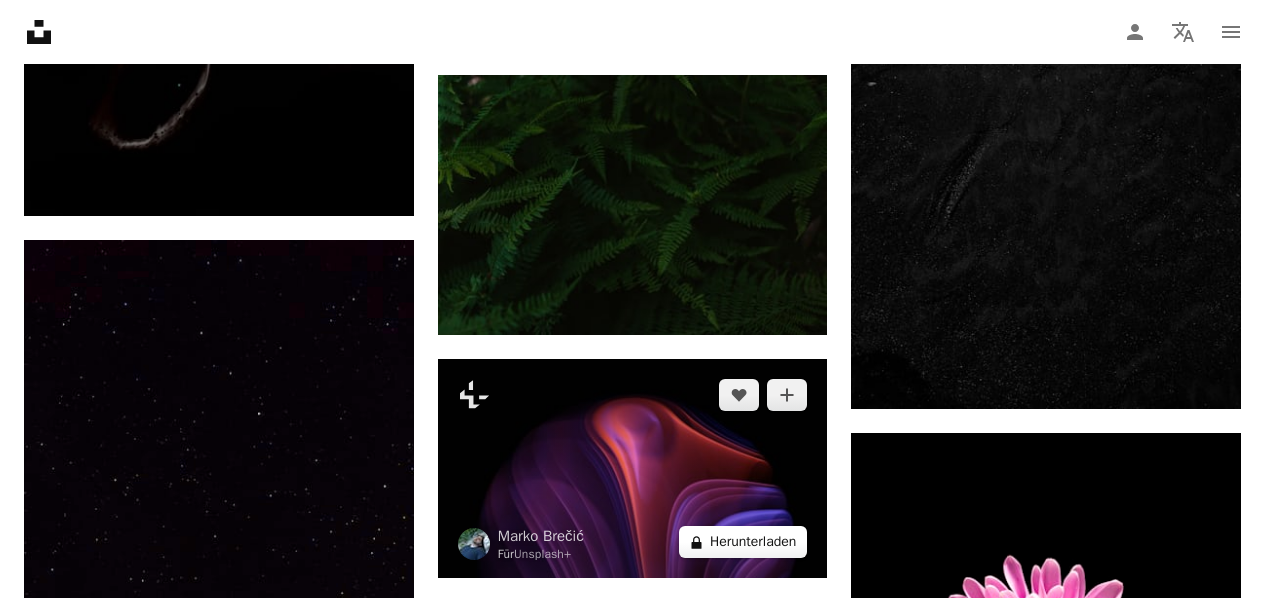 click on "A lock Herunterladen" at bounding box center [743, 542] 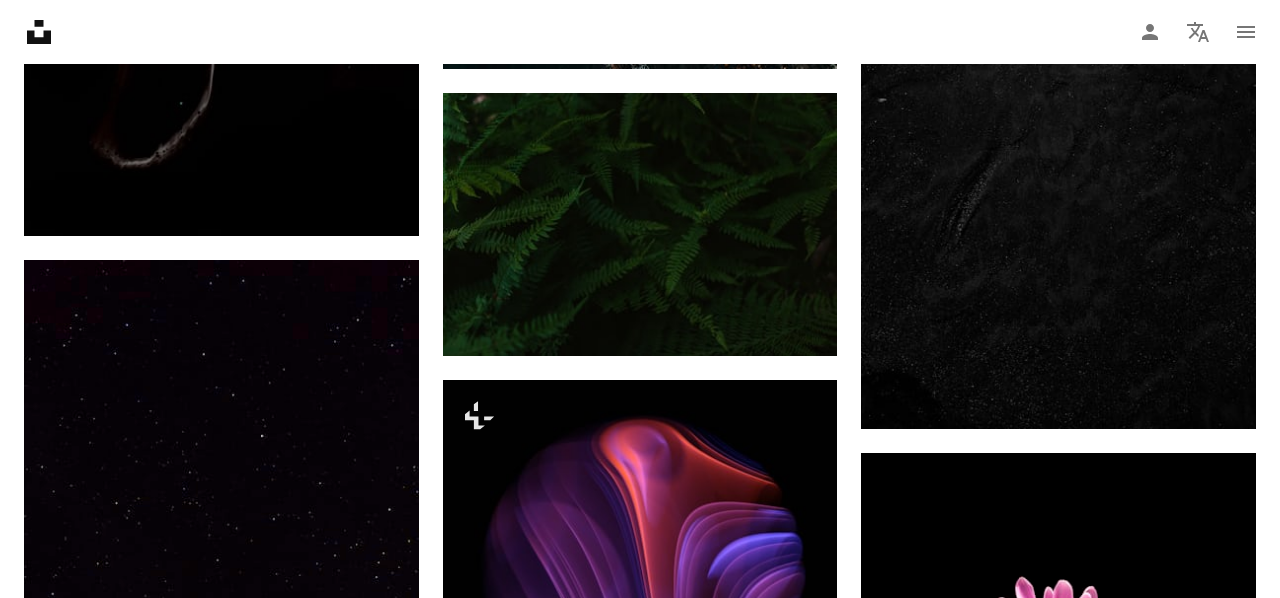 click at bounding box center (314, 3419) 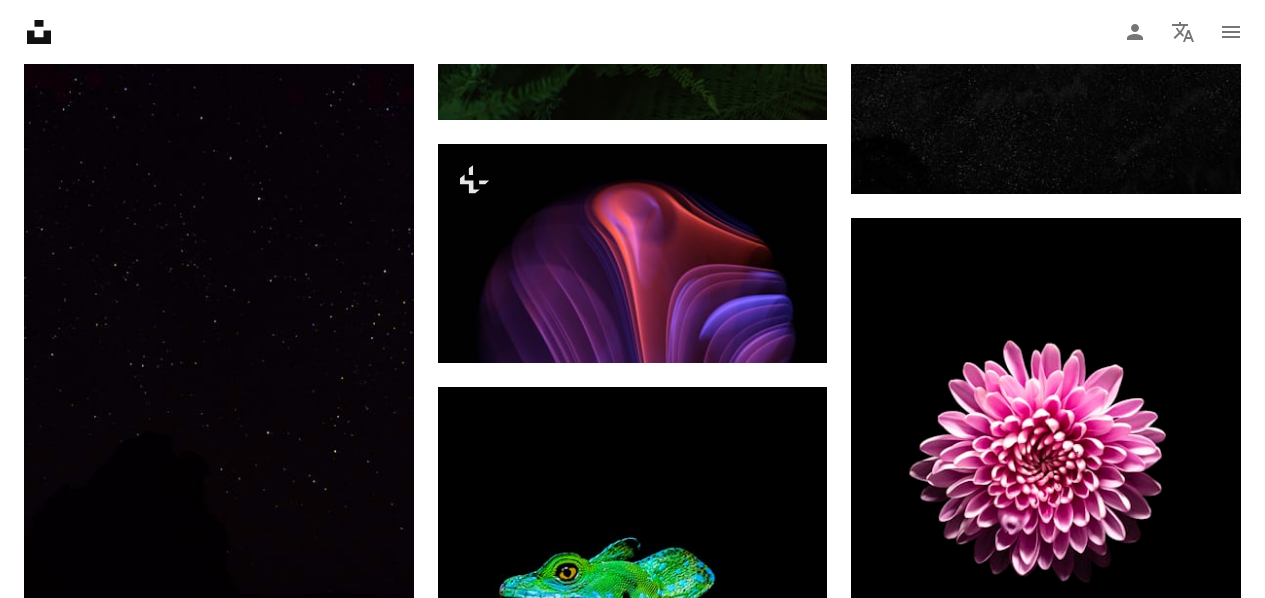 scroll, scrollTop: 2140, scrollLeft: 0, axis: vertical 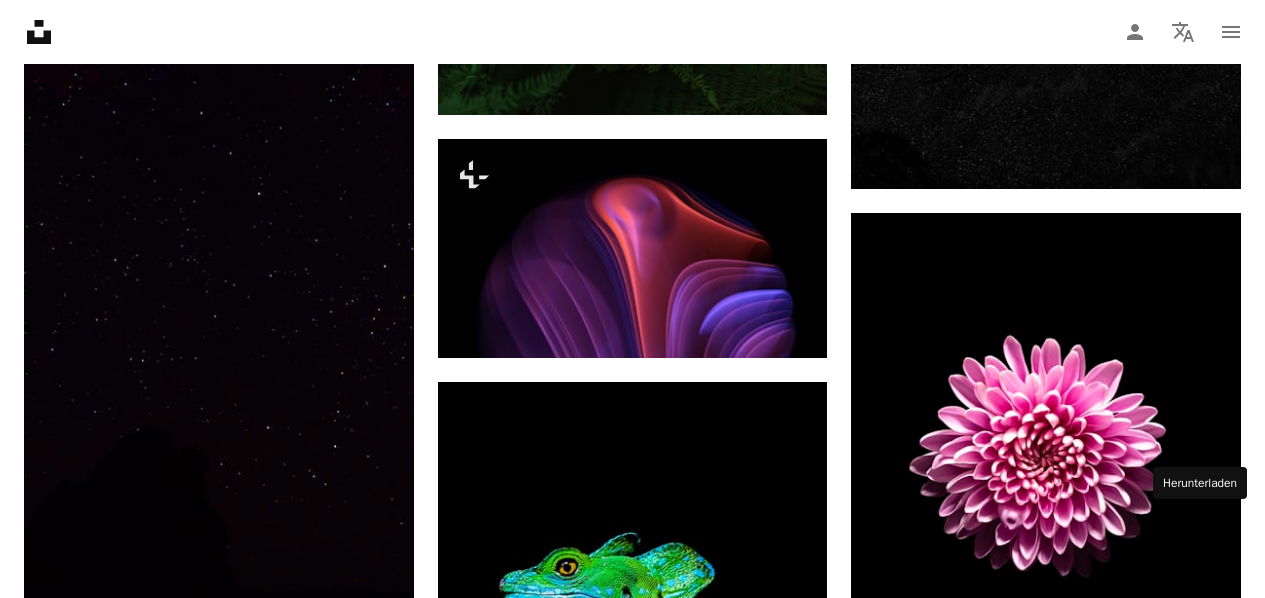 click on "Arrow pointing down" 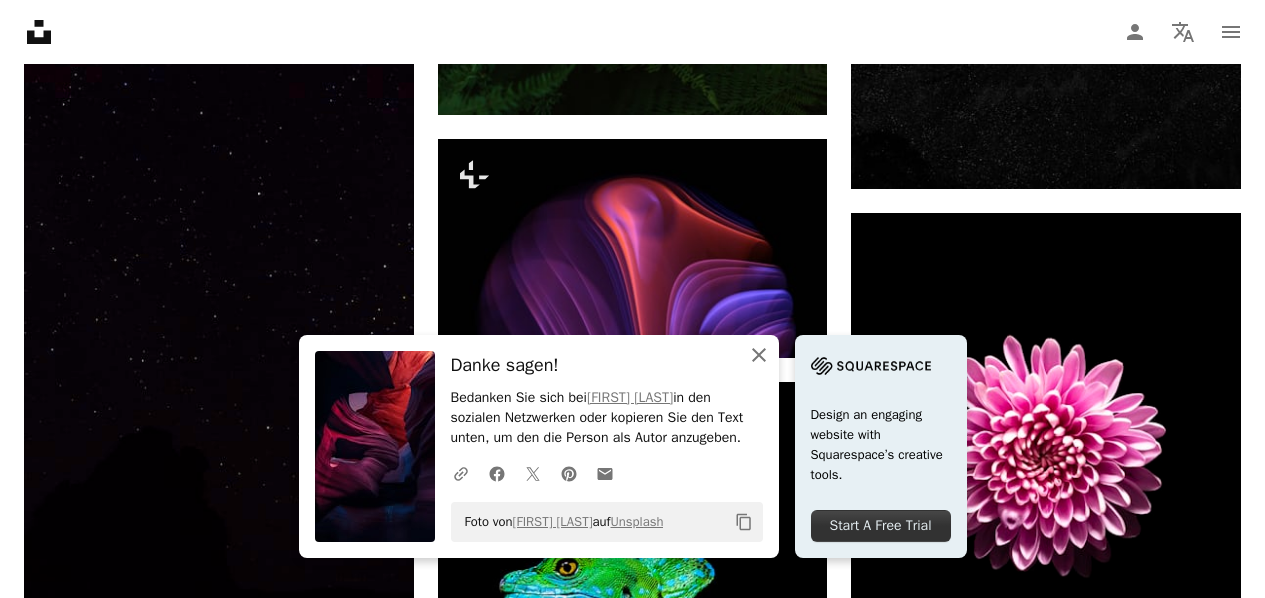 click on "An X shape" 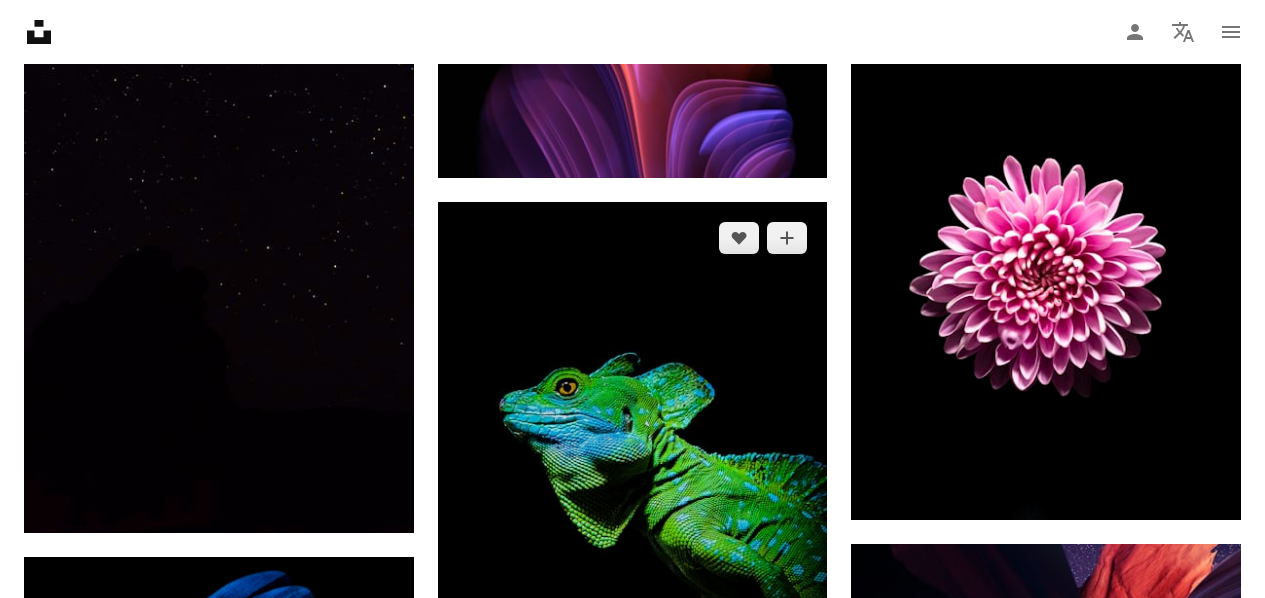 scroll, scrollTop: 2373, scrollLeft: 0, axis: vertical 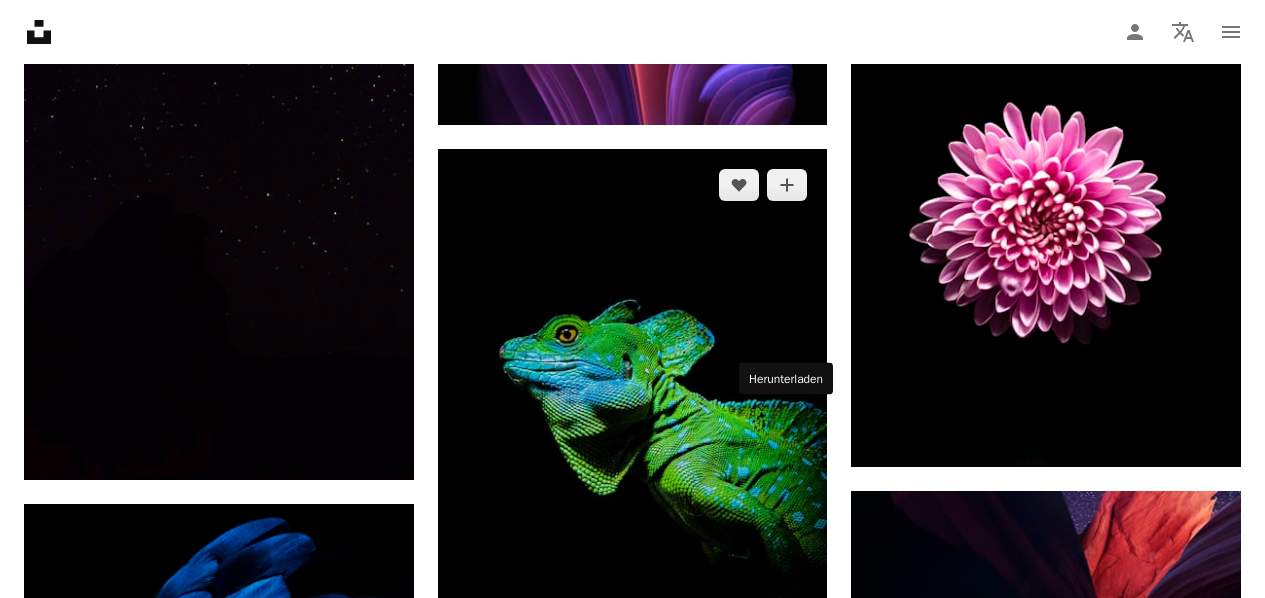 click on "Arrow pointing down" 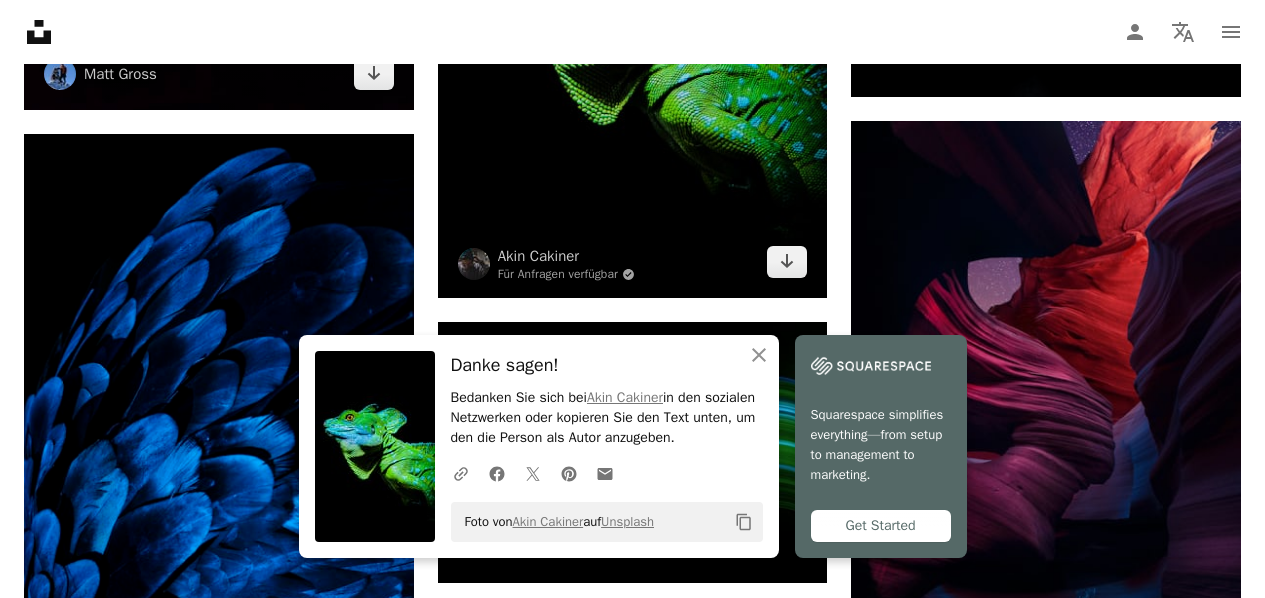 scroll, scrollTop: 2760, scrollLeft: 0, axis: vertical 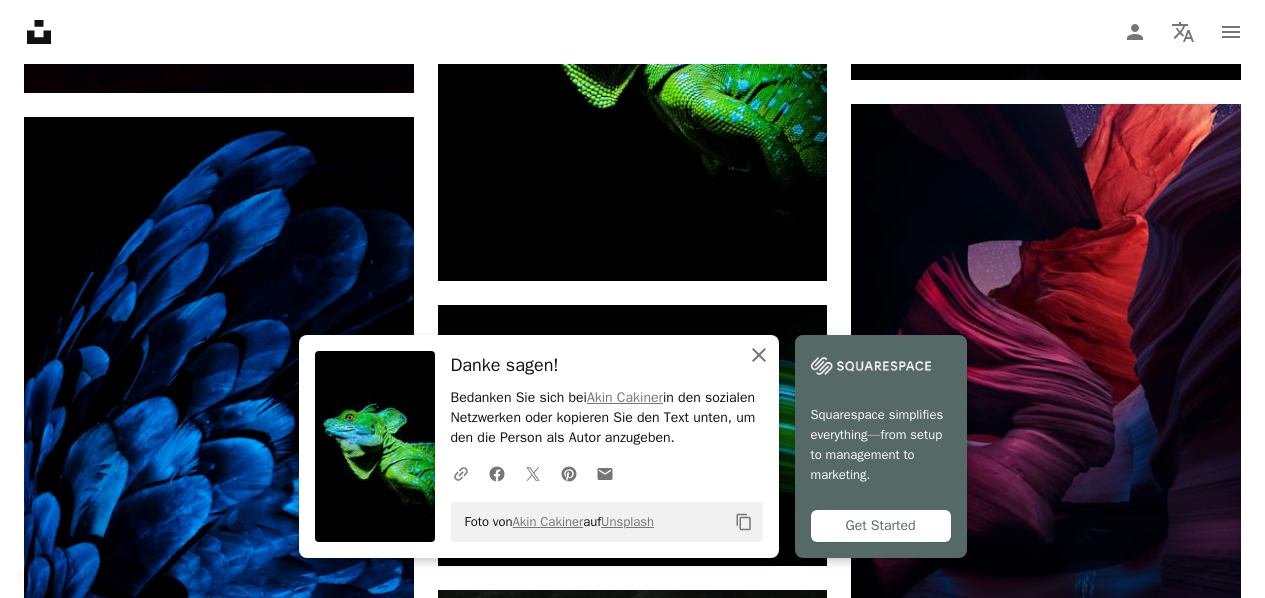click 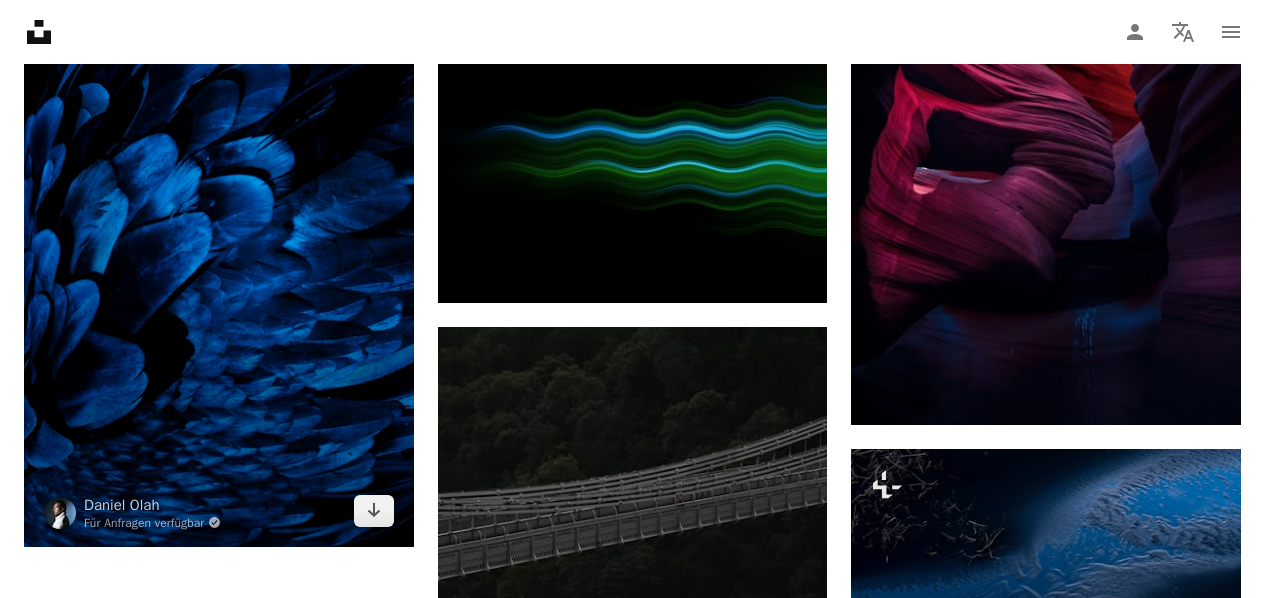 scroll, scrollTop: 3026, scrollLeft: 0, axis: vertical 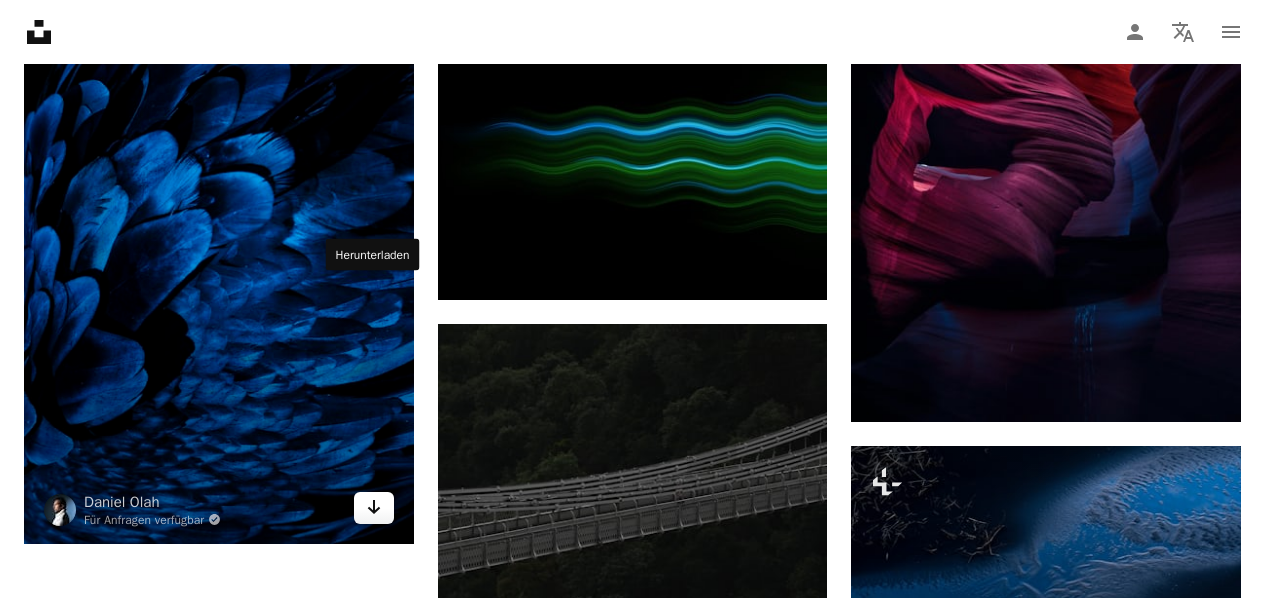click 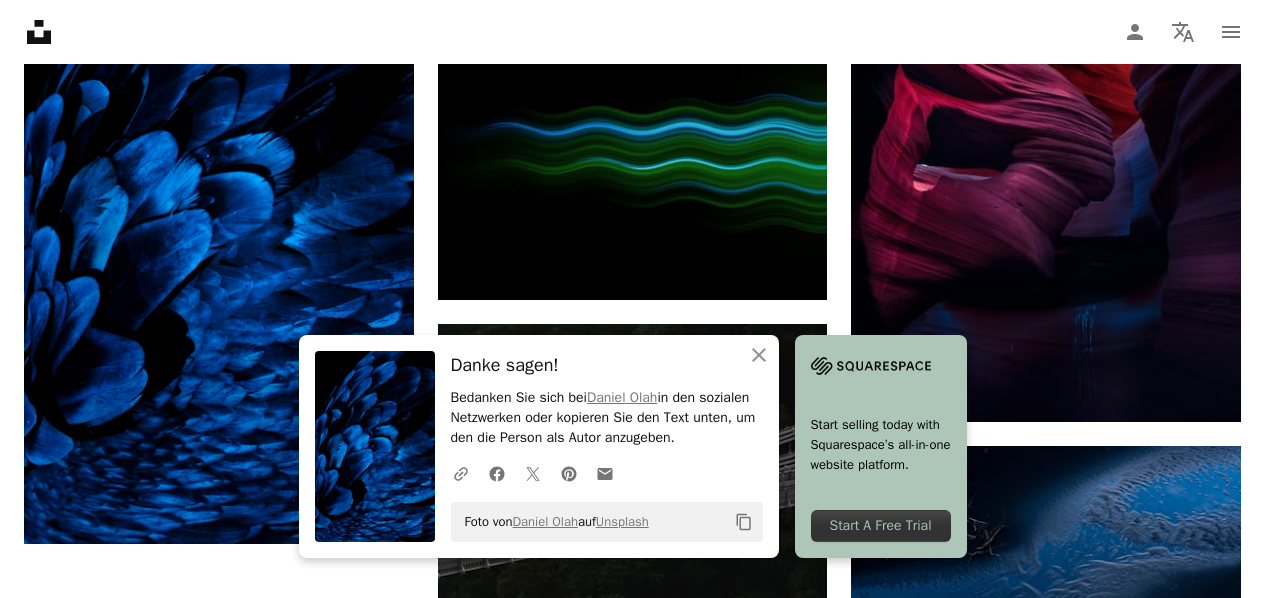 click on "Arrow pointing down" 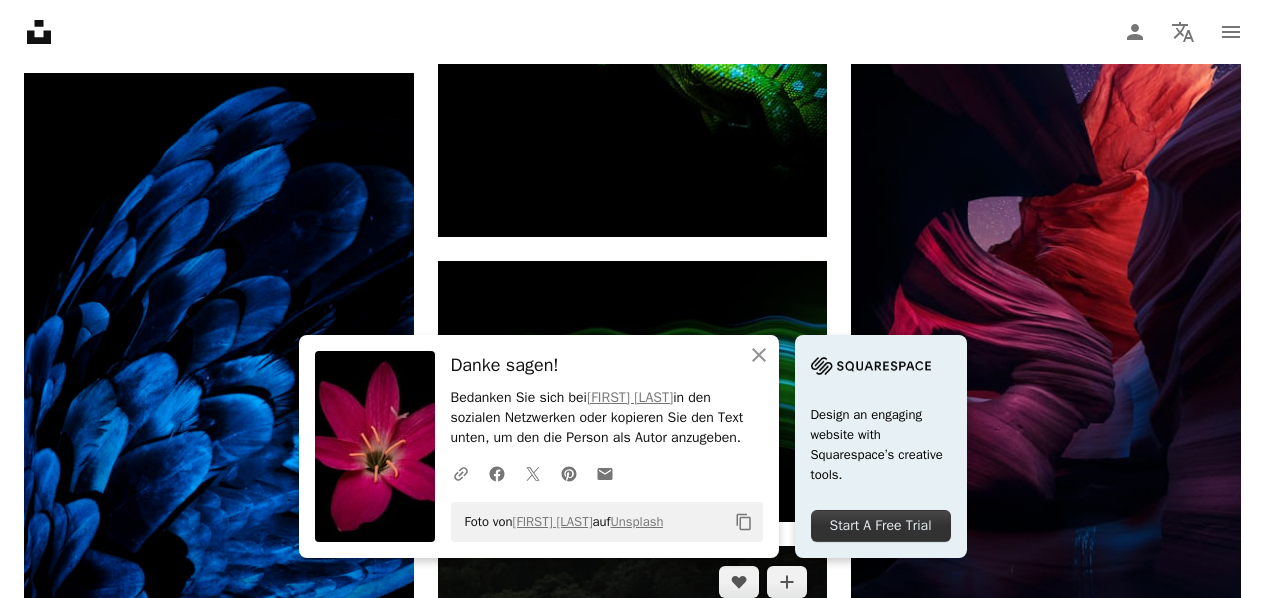 scroll, scrollTop: 2800, scrollLeft: 0, axis: vertical 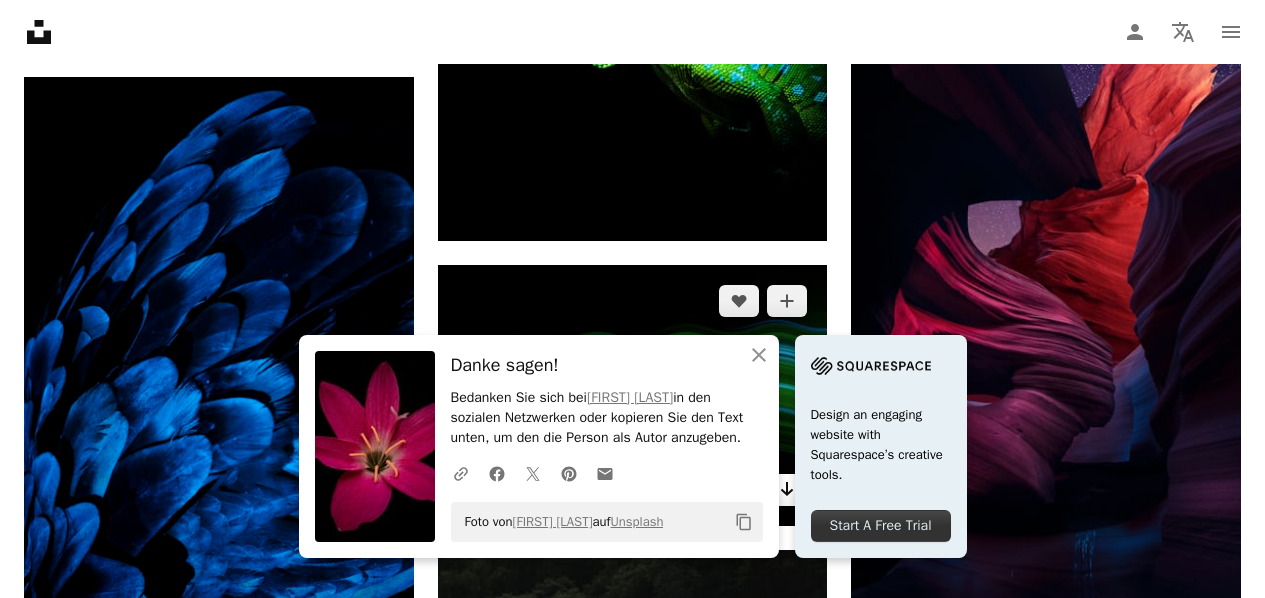 click on "Arrow pointing down" at bounding box center (787, 490) 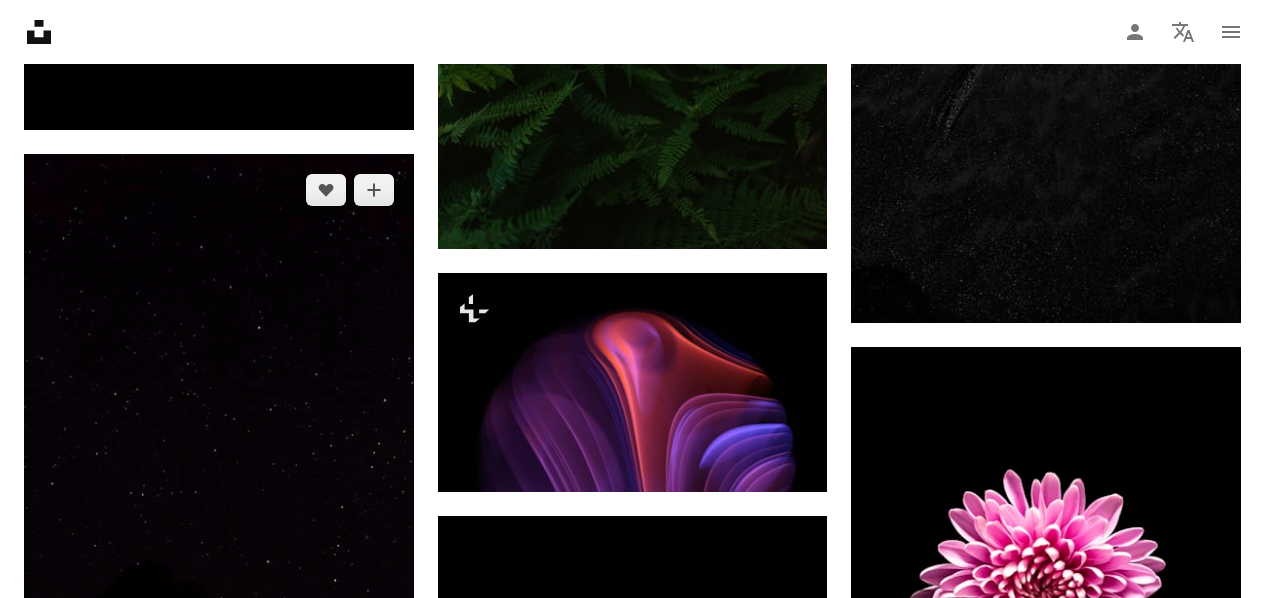 scroll, scrollTop: 2046, scrollLeft: 0, axis: vertical 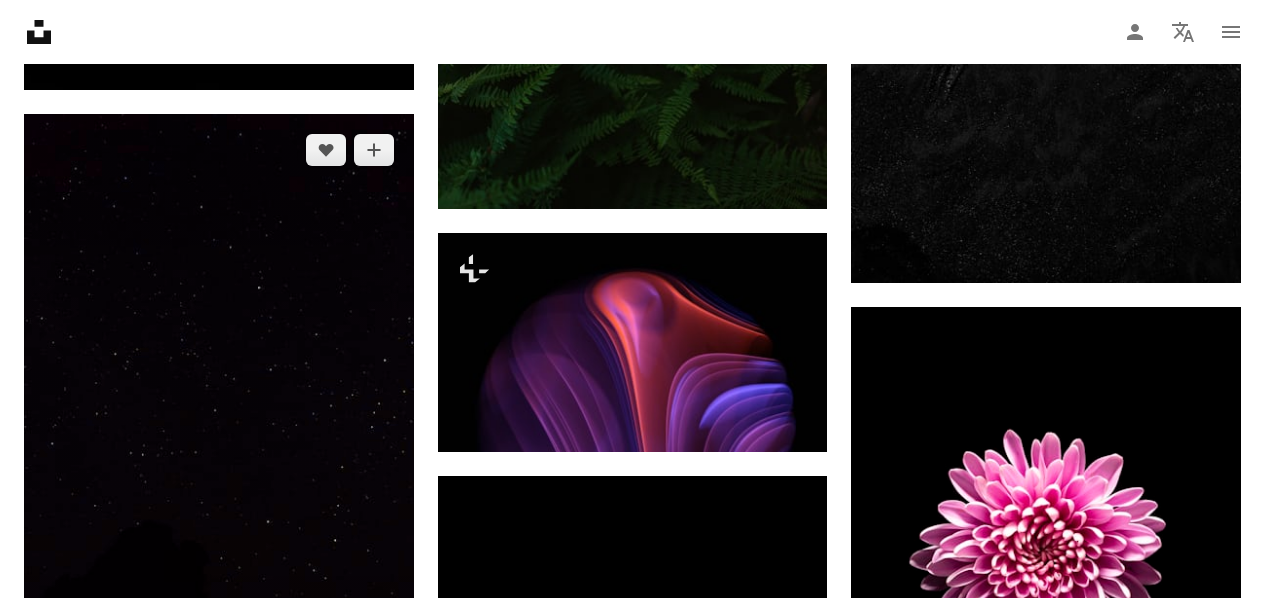 click at bounding box center [219, 460] 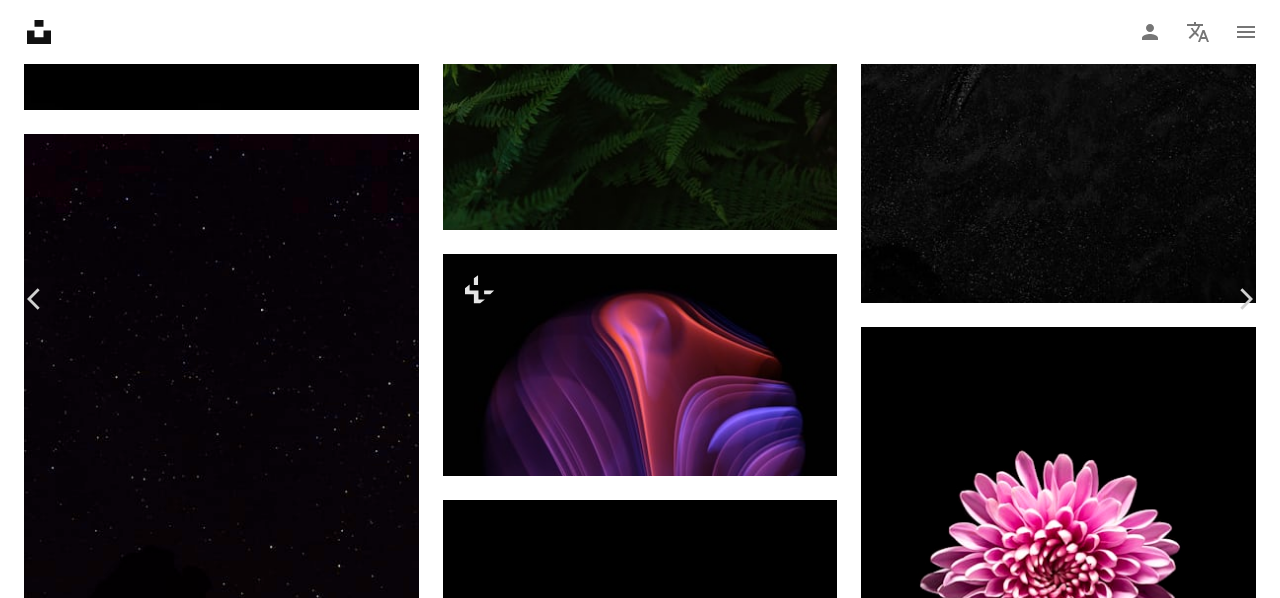 click on "An X shape" at bounding box center [20, 20] 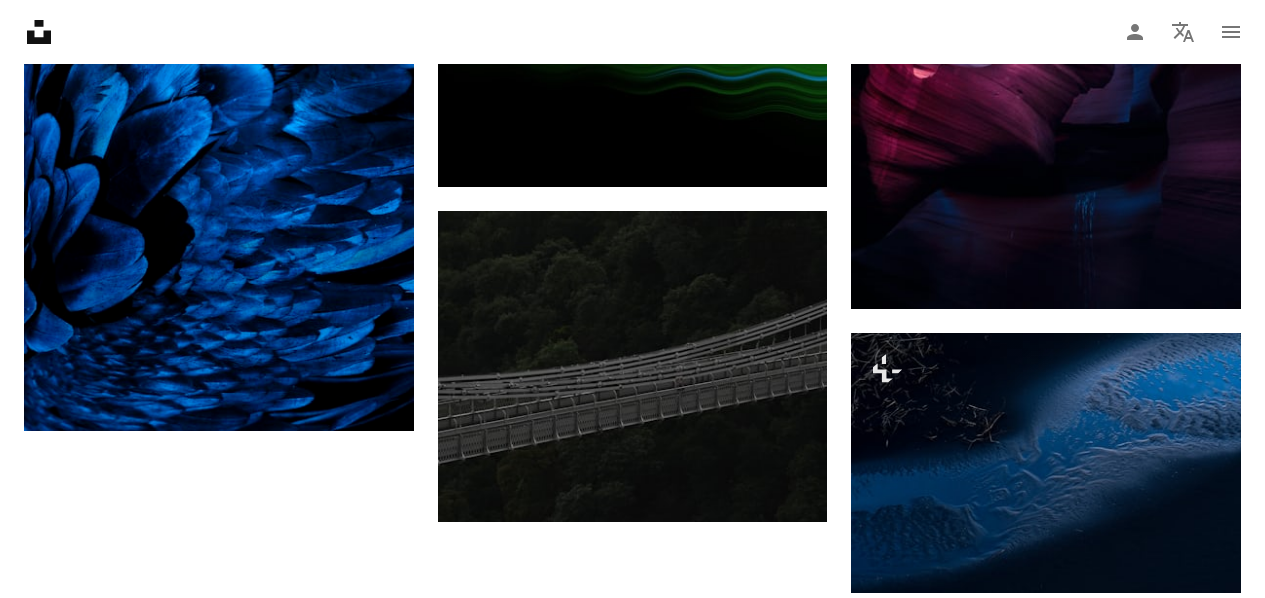 scroll, scrollTop: 3140, scrollLeft: 0, axis: vertical 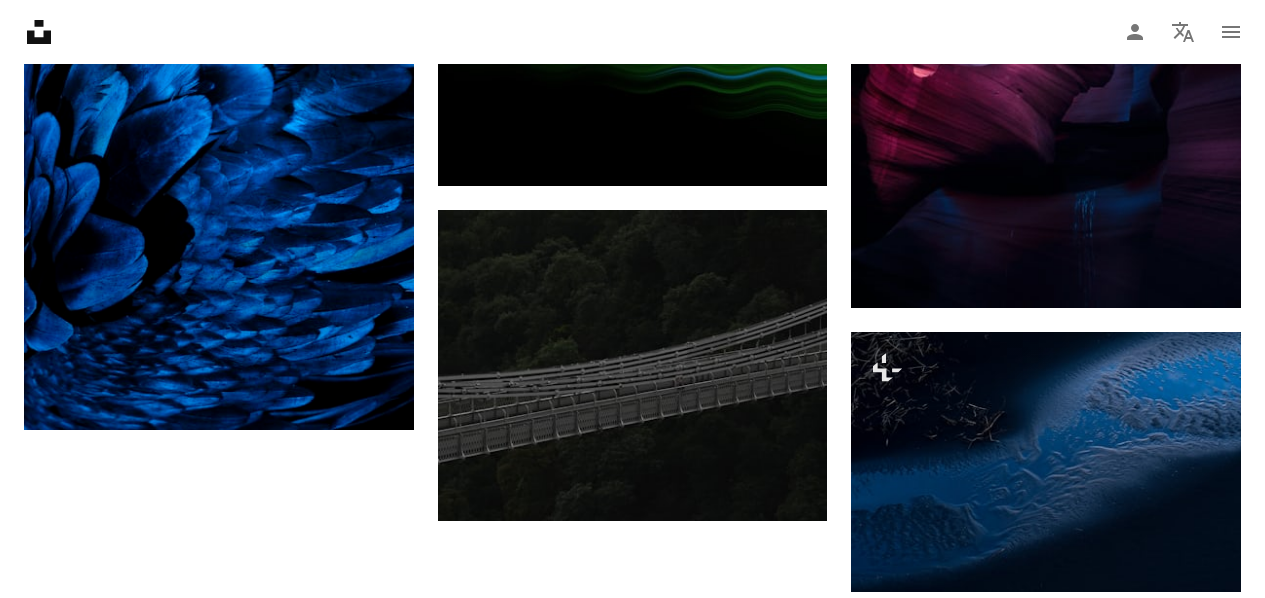 click on "Mehr laden" at bounding box center [632, 988] 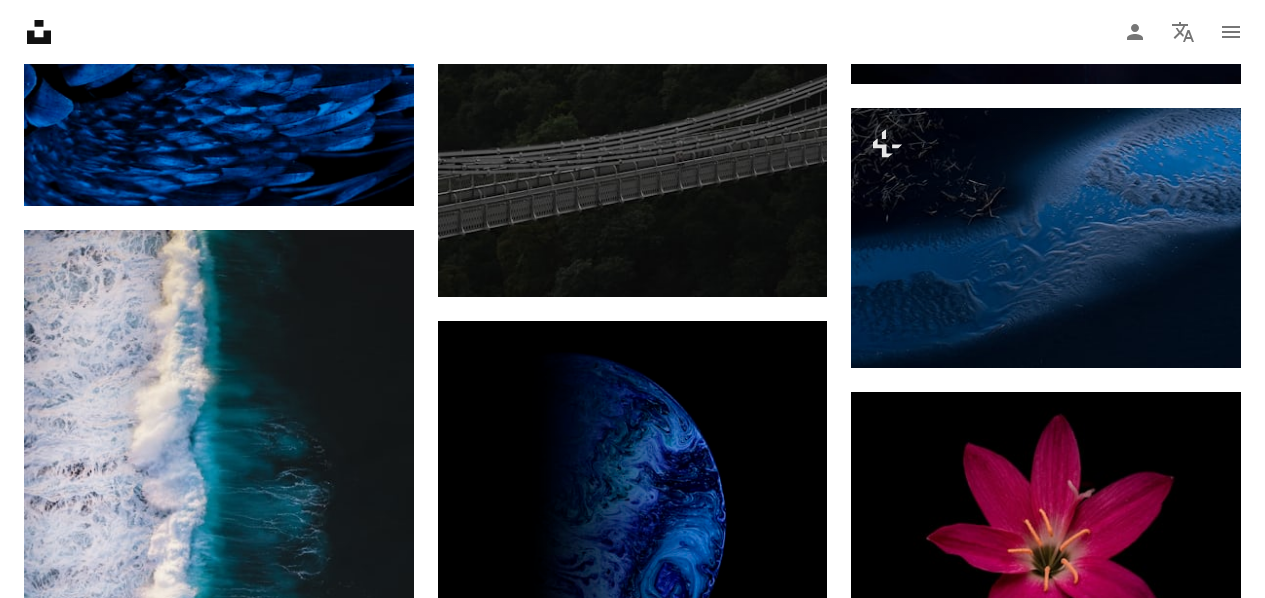 scroll, scrollTop: 3366, scrollLeft: 0, axis: vertical 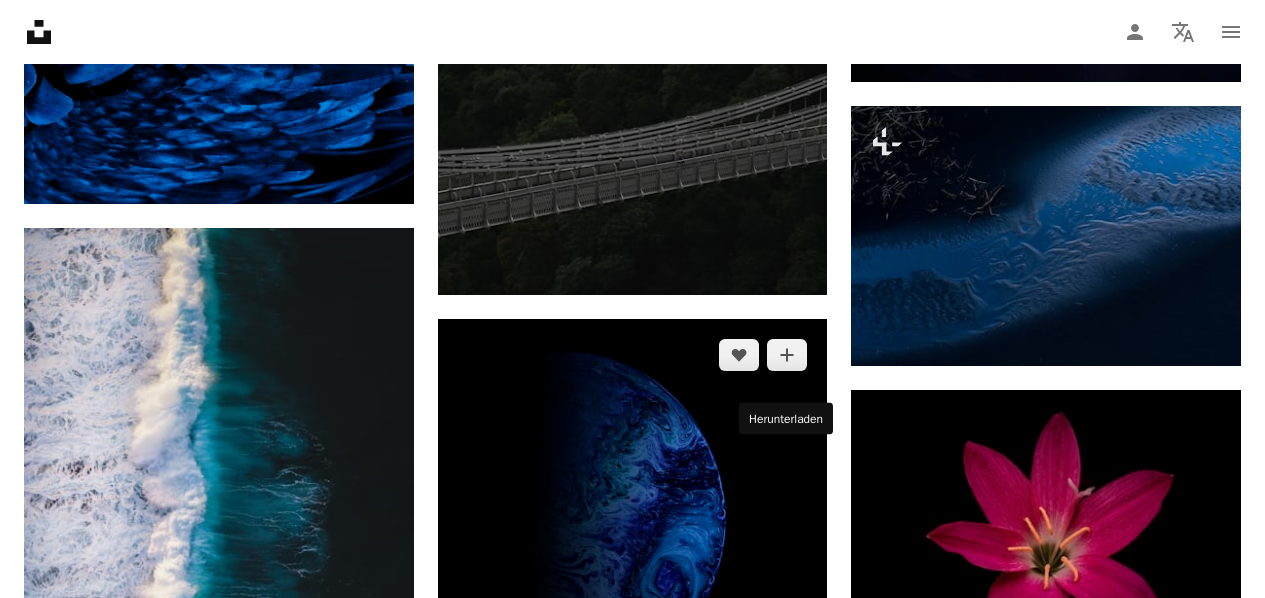 click on "Arrow pointing down" 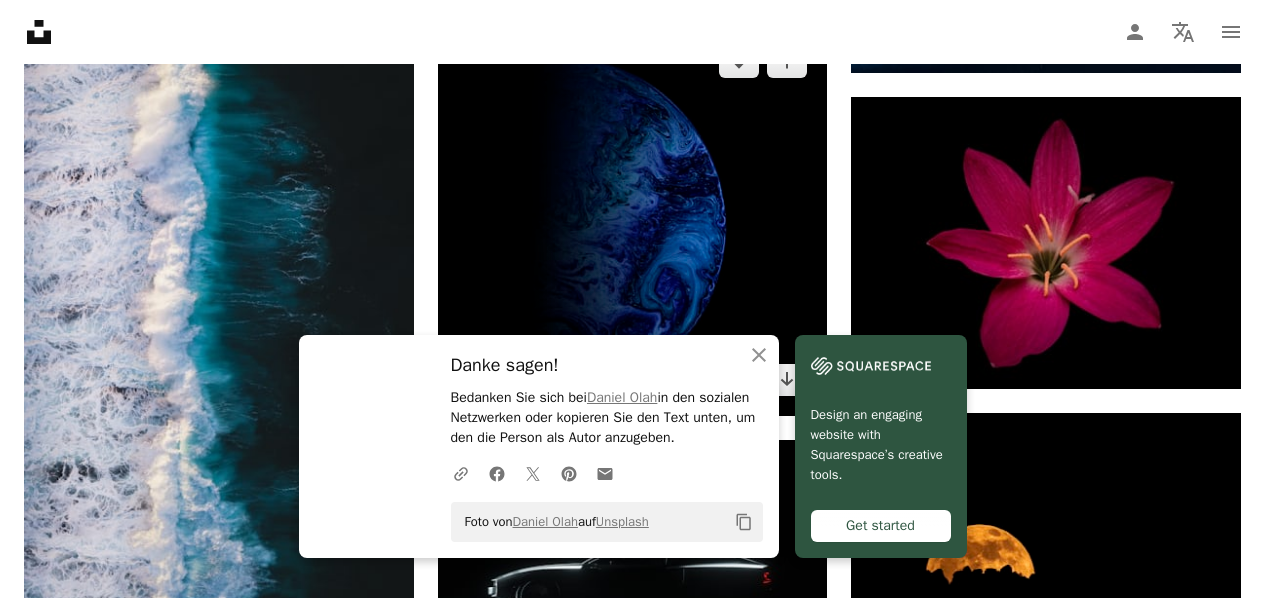 scroll, scrollTop: 3660, scrollLeft: 0, axis: vertical 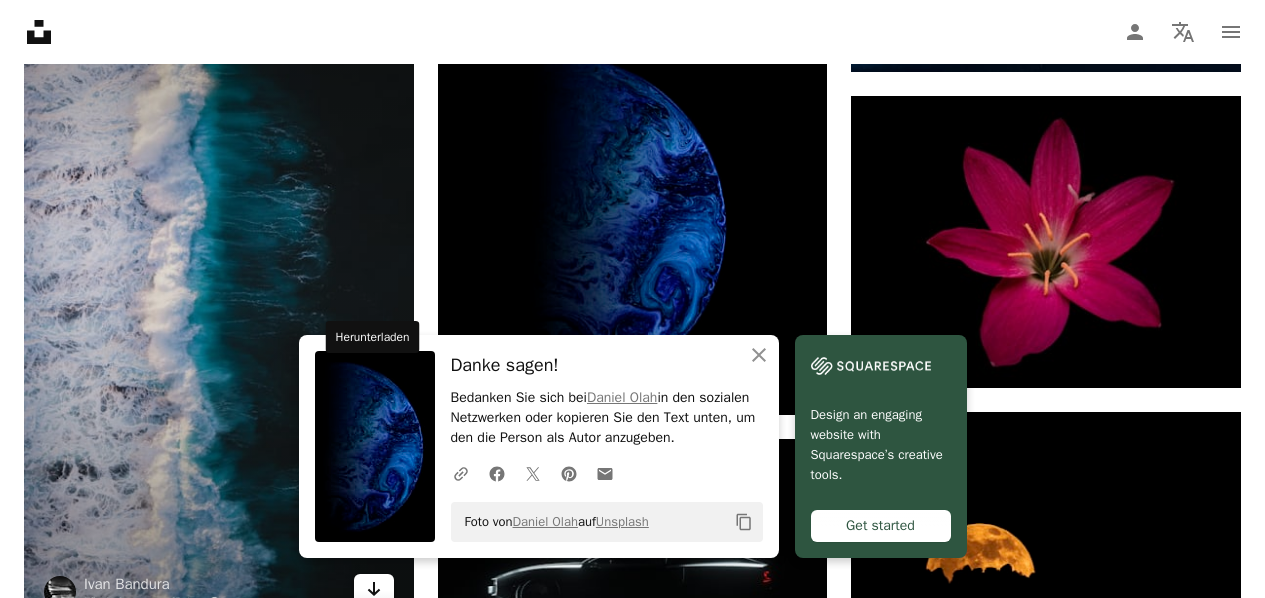 click on "Arrow pointing down" at bounding box center [374, 590] 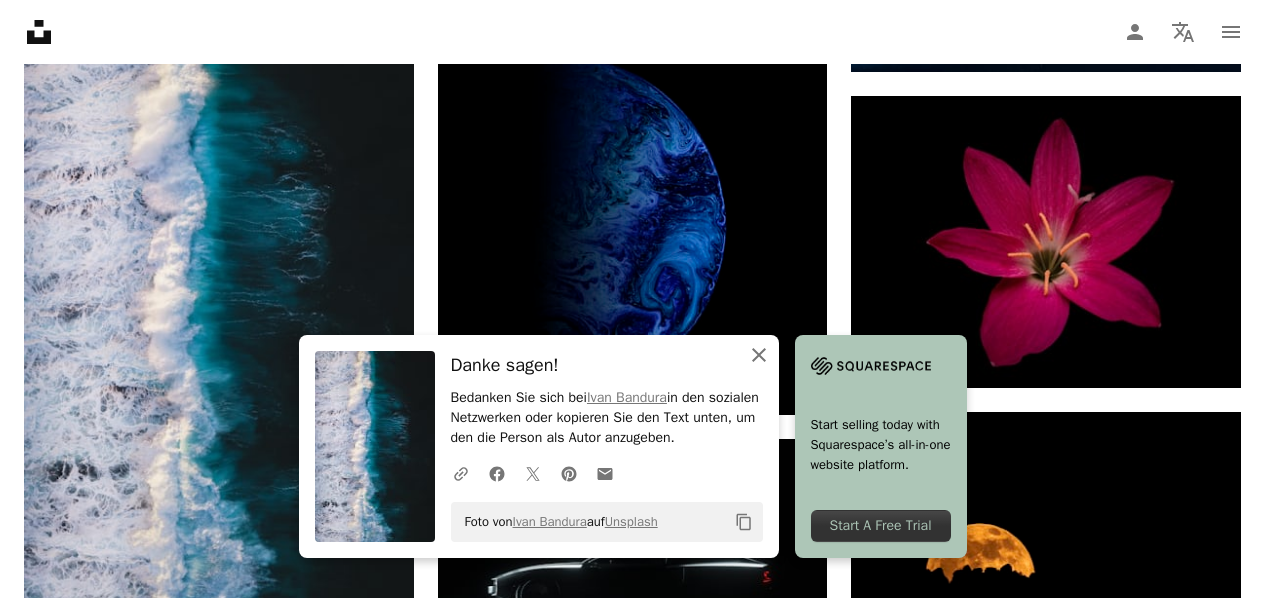 click on "An X shape" 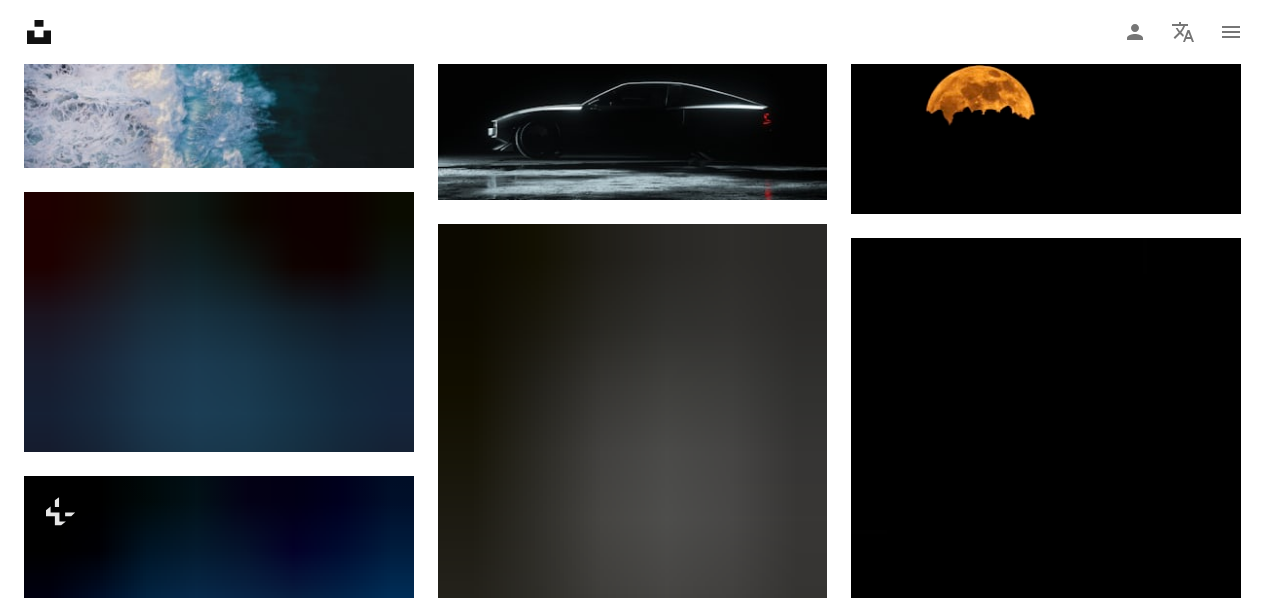 scroll, scrollTop: 4120, scrollLeft: 0, axis: vertical 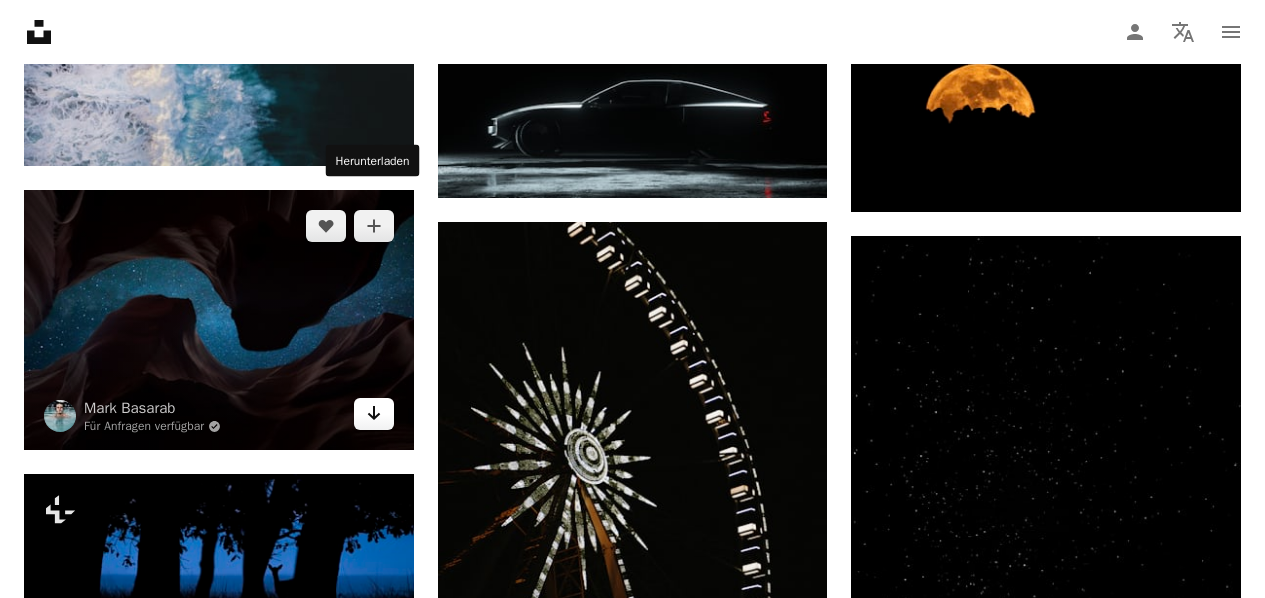click on "Arrow pointing down" 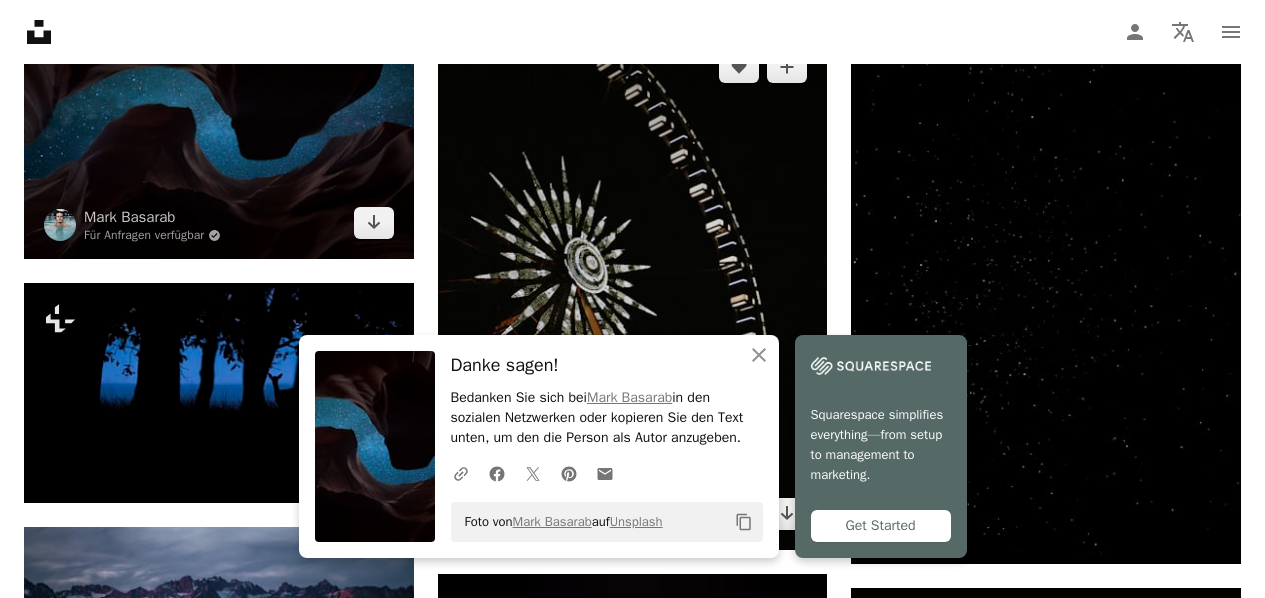 scroll, scrollTop: 4320, scrollLeft: 0, axis: vertical 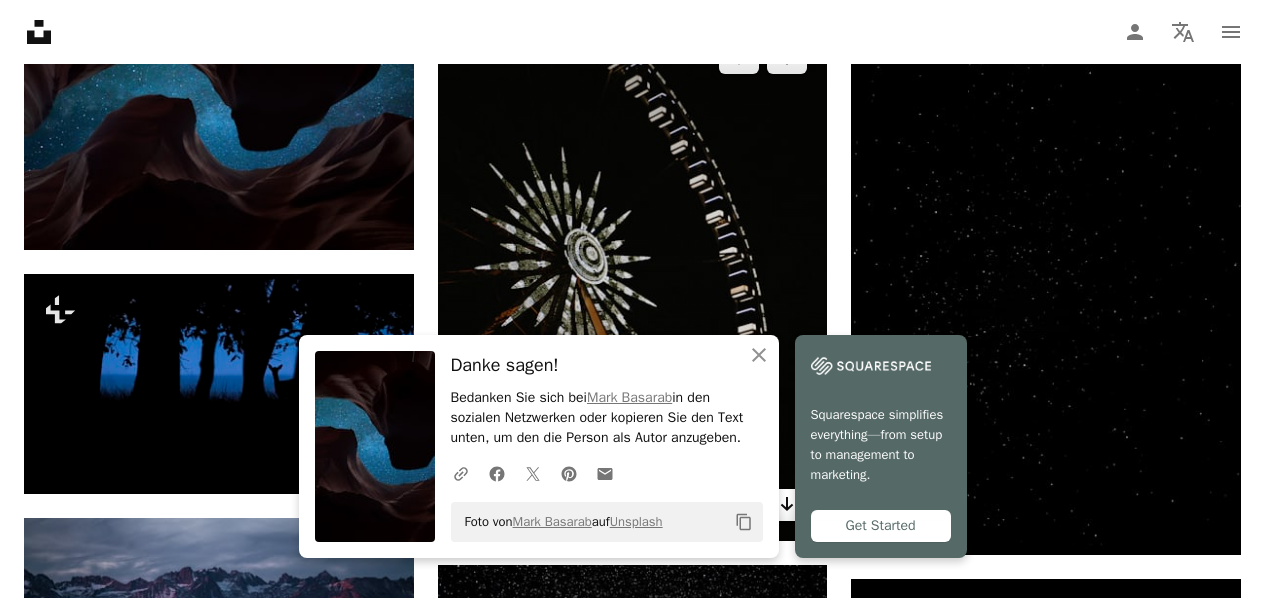 click on "Arrow pointing down" at bounding box center [787, 505] 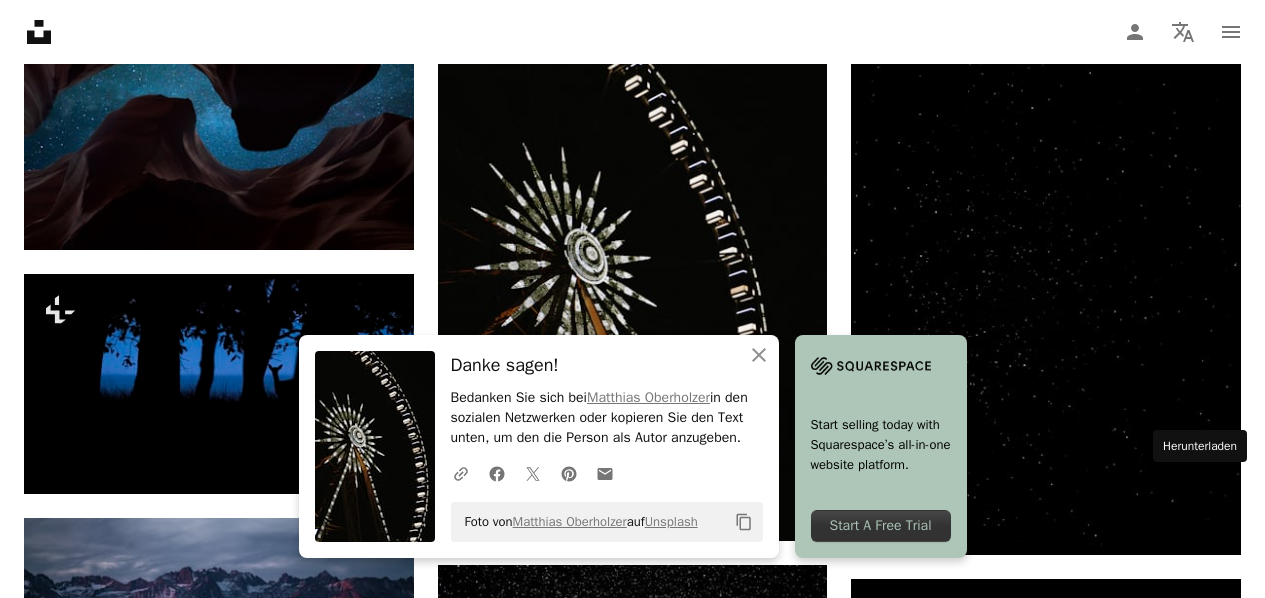 click on "Arrow pointing down" 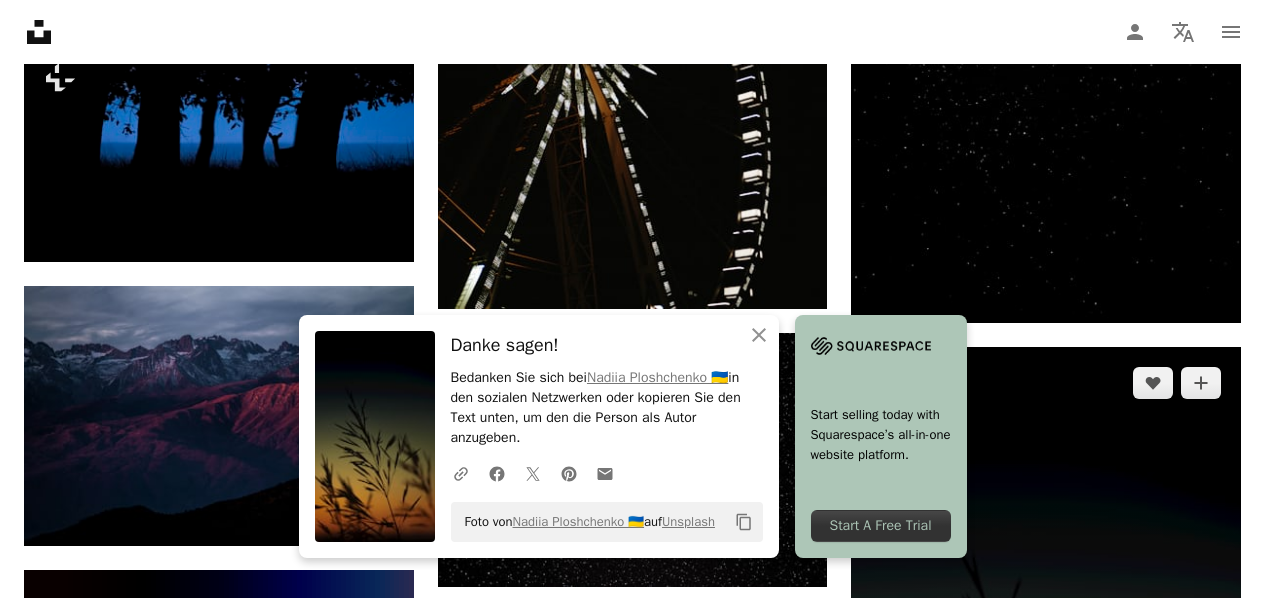 scroll, scrollTop: 4526, scrollLeft: 0, axis: vertical 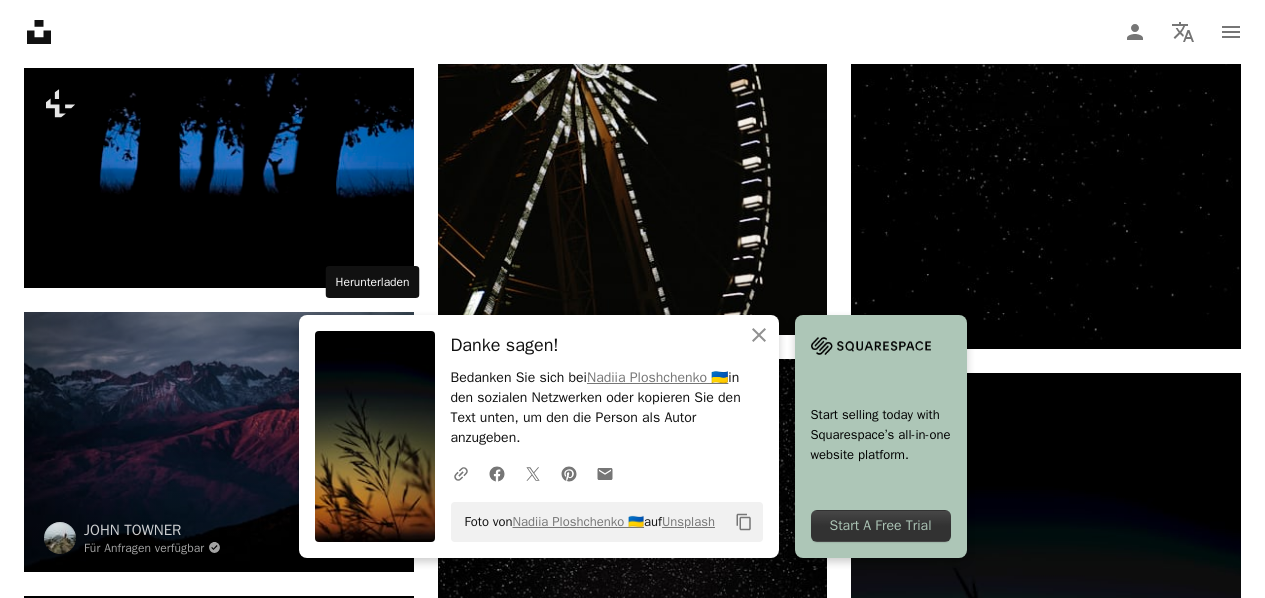 click 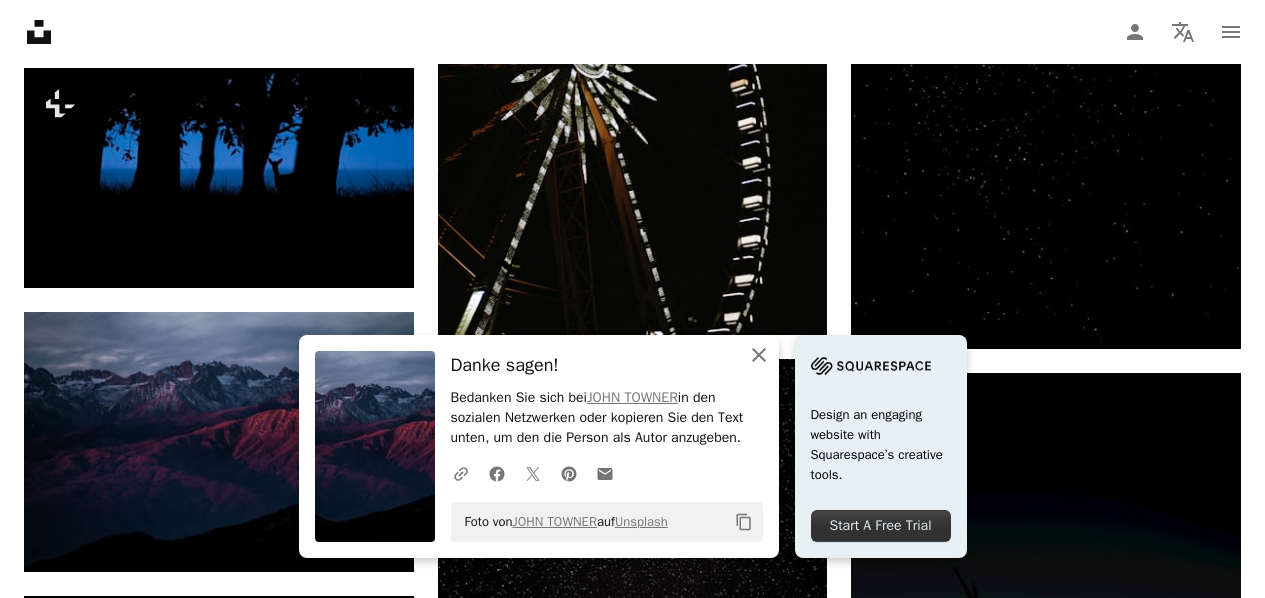 click on "An X shape" 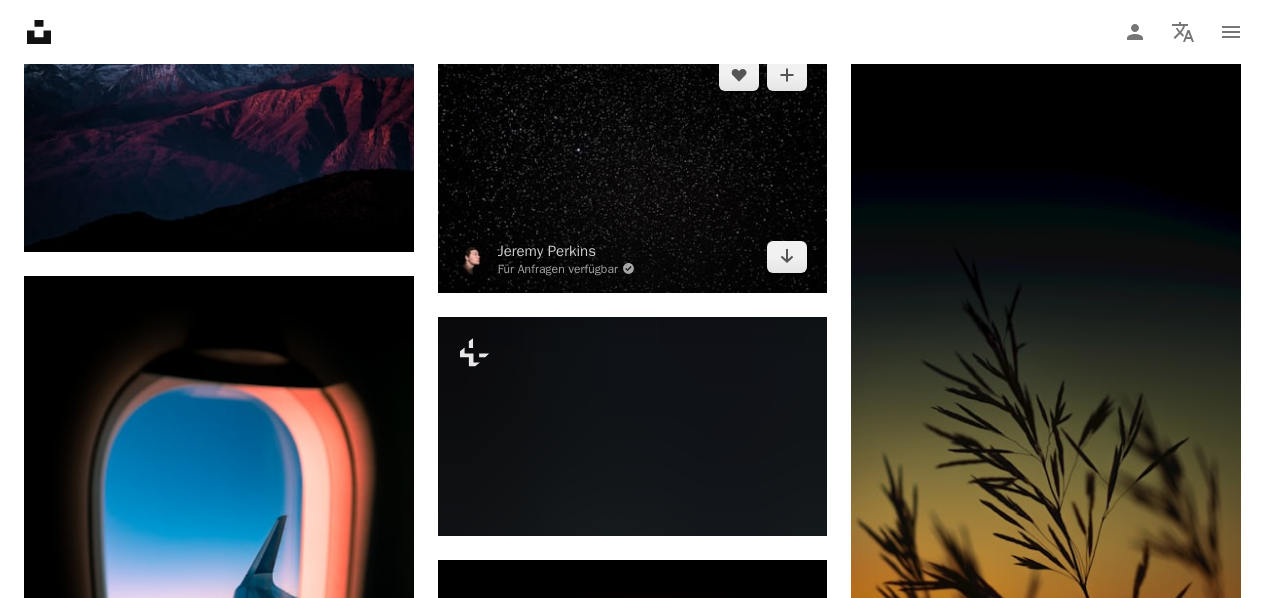 scroll, scrollTop: 4946, scrollLeft: 0, axis: vertical 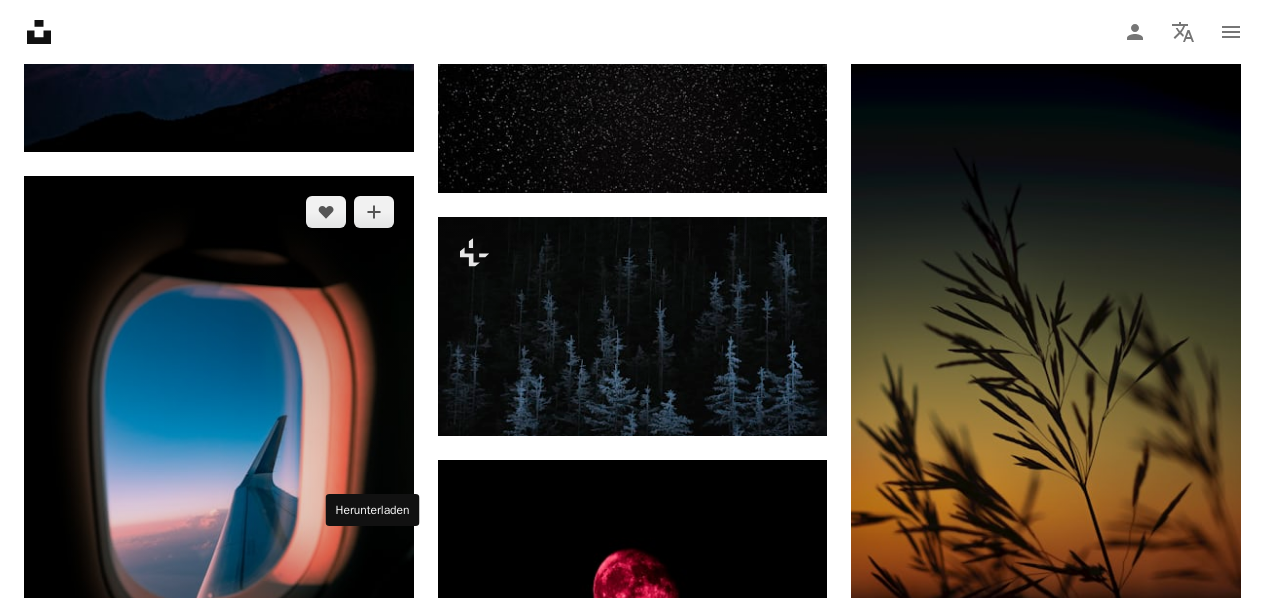 click on "Arrow pointing down" 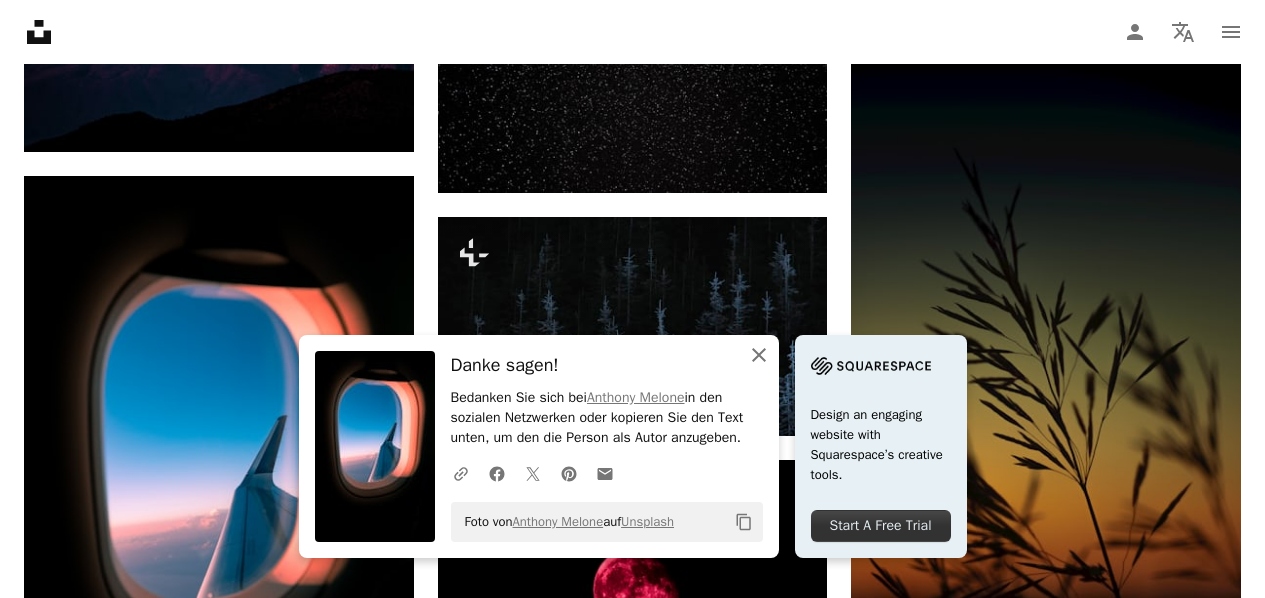 click on "An X shape" 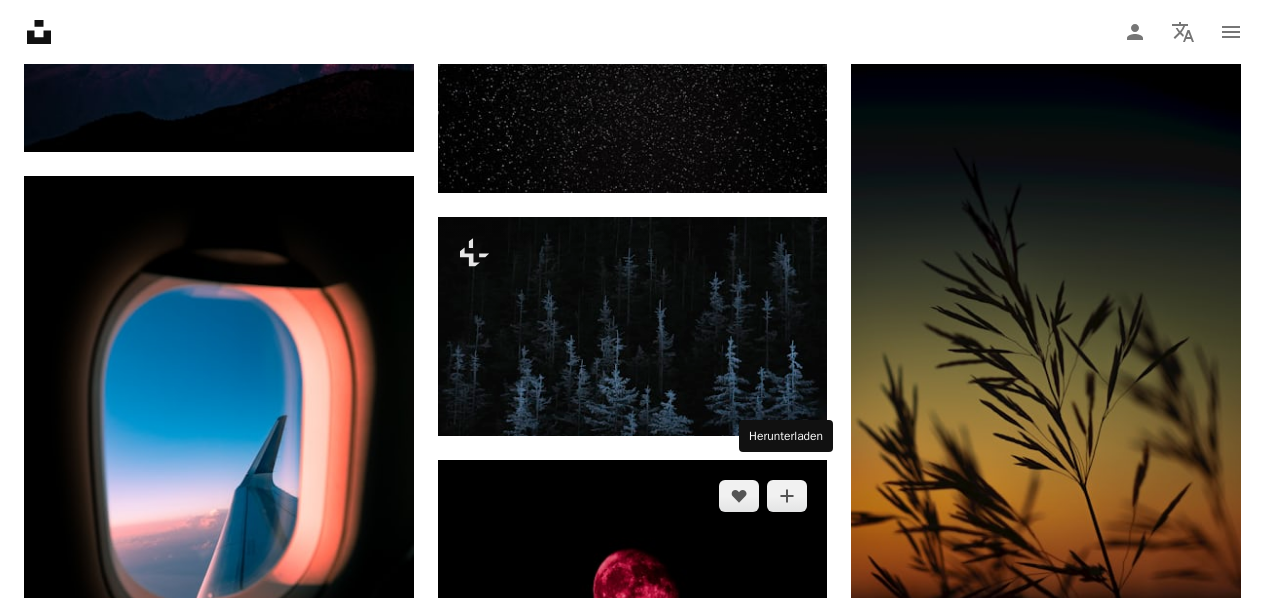 click on "Arrow pointing down" at bounding box center (787, 690) 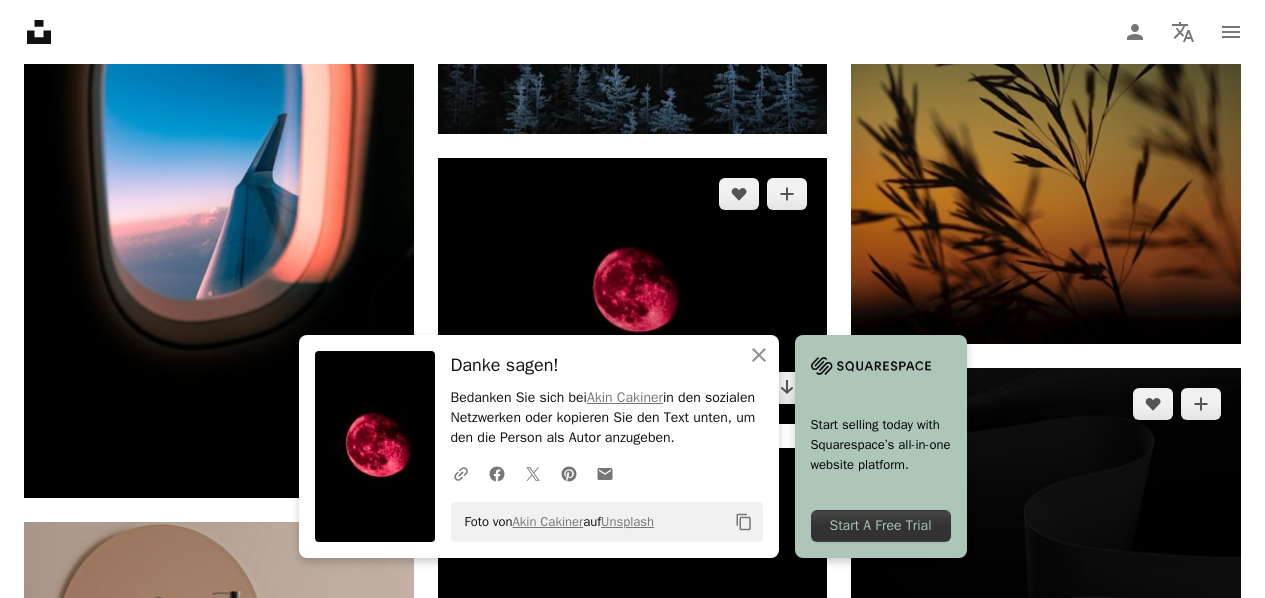scroll, scrollTop: 5266, scrollLeft: 0, axis: vertical 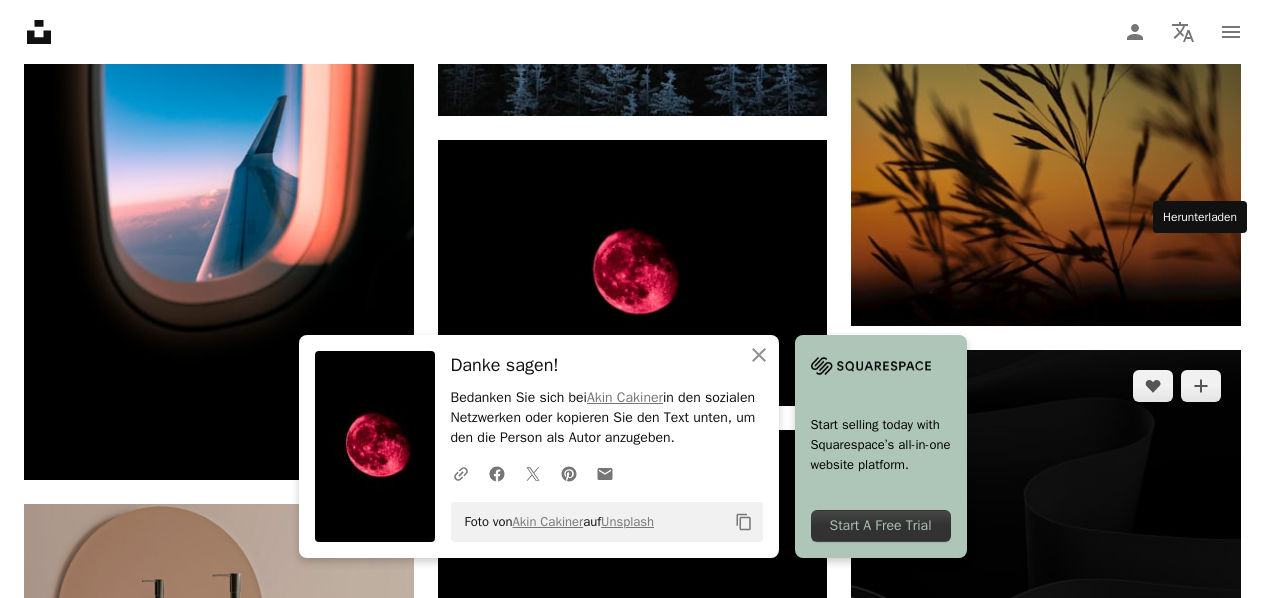 click on "Arrow pointing down" 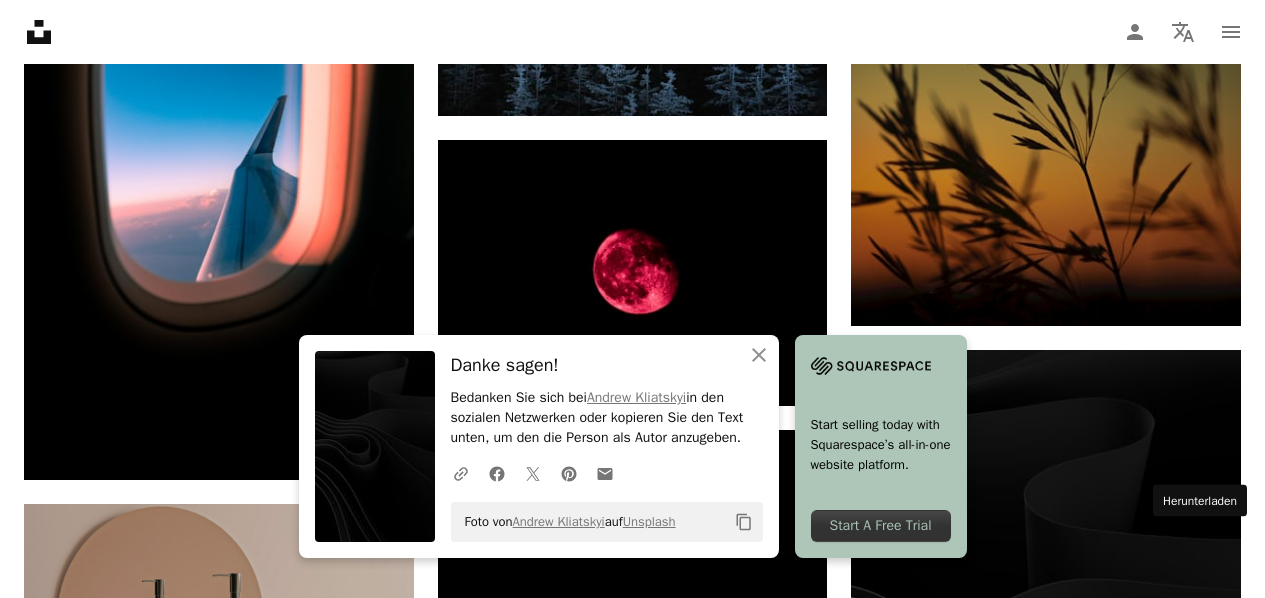 click on "Arrow pointing down" at bounding box center (1201, 1290) 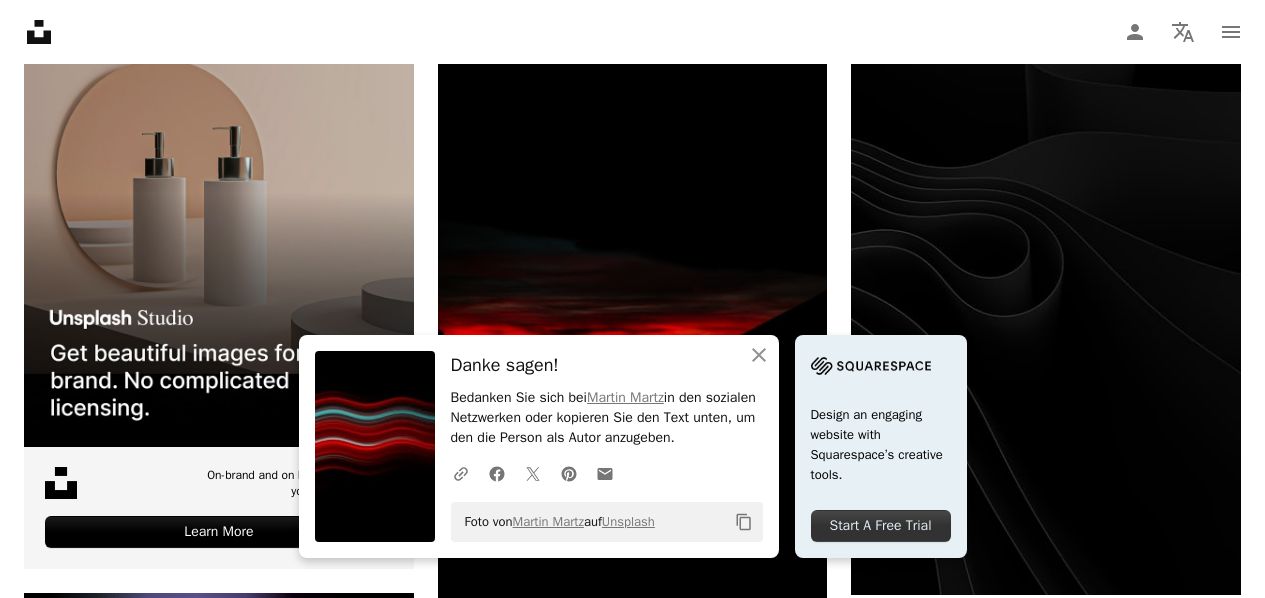 scroll, scrollTop: 5726, scrollLeft: 0, axis: vertical 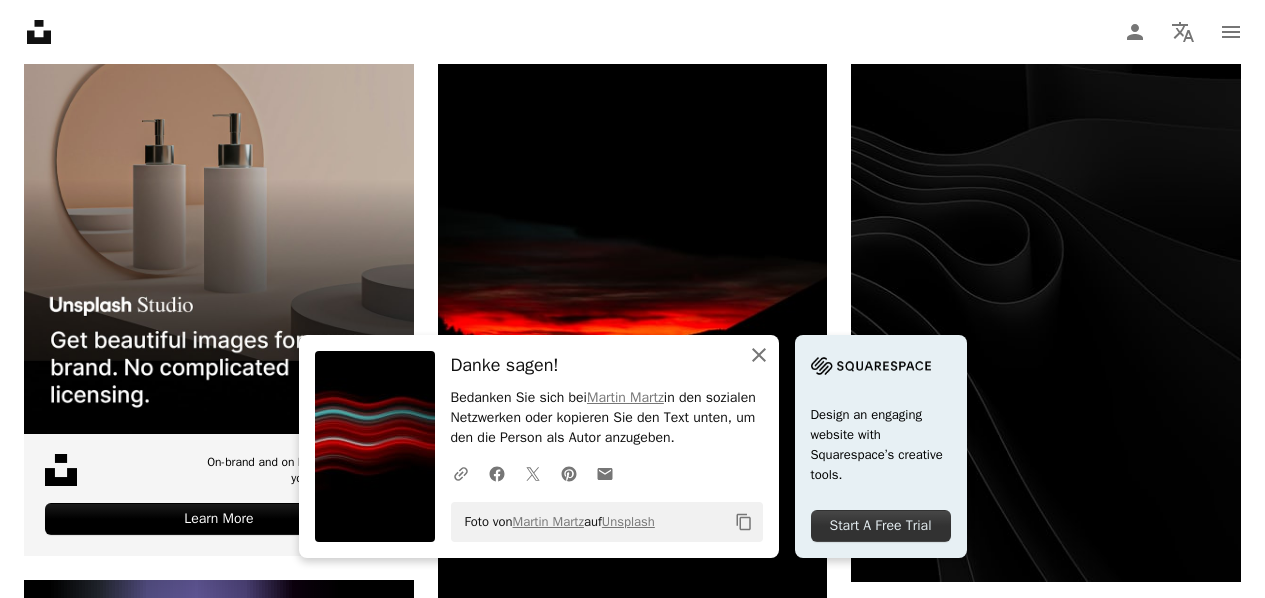 click on "An X shape" 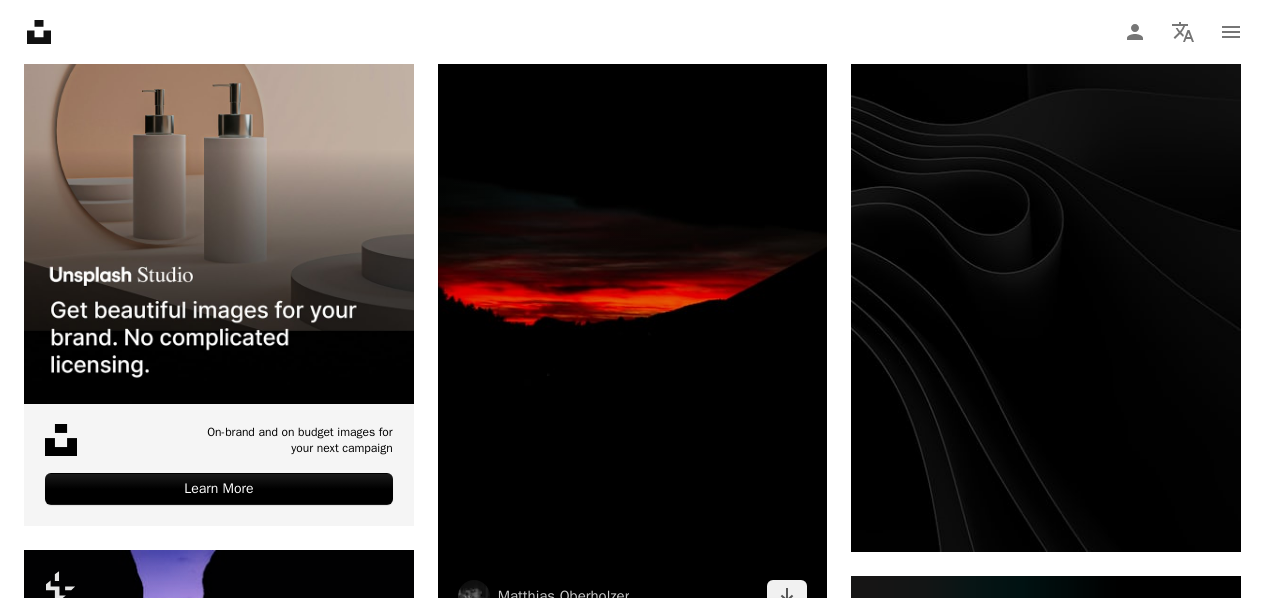 scroll, scrollTop: 5760, scrollLeft: 0, axis: vertical 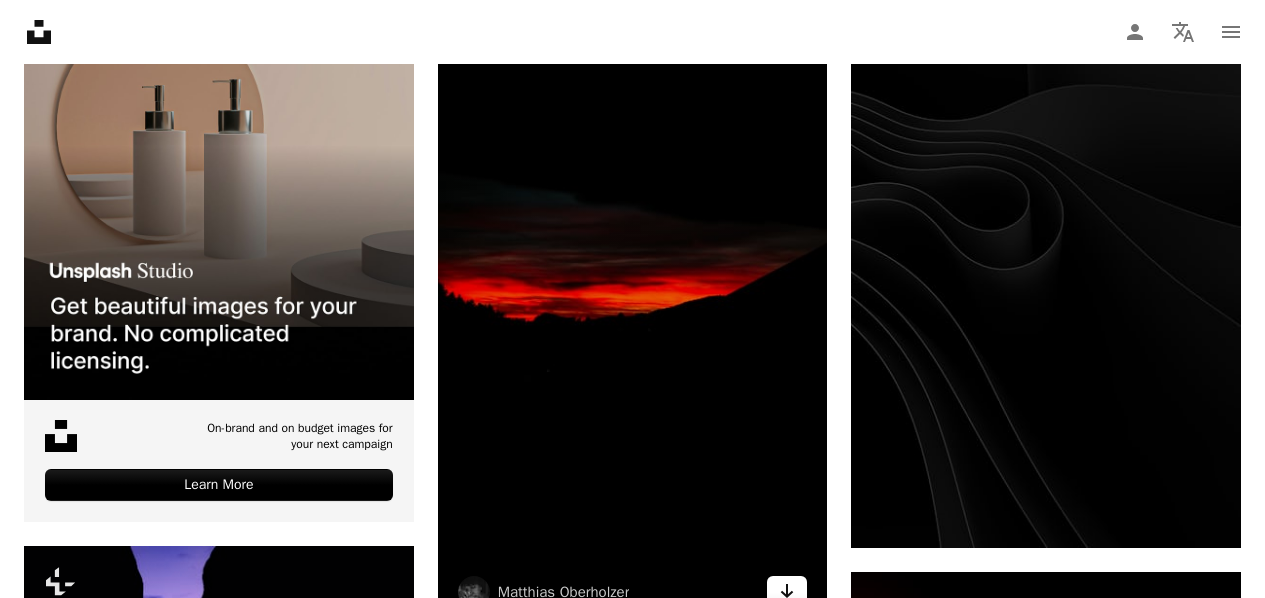 click 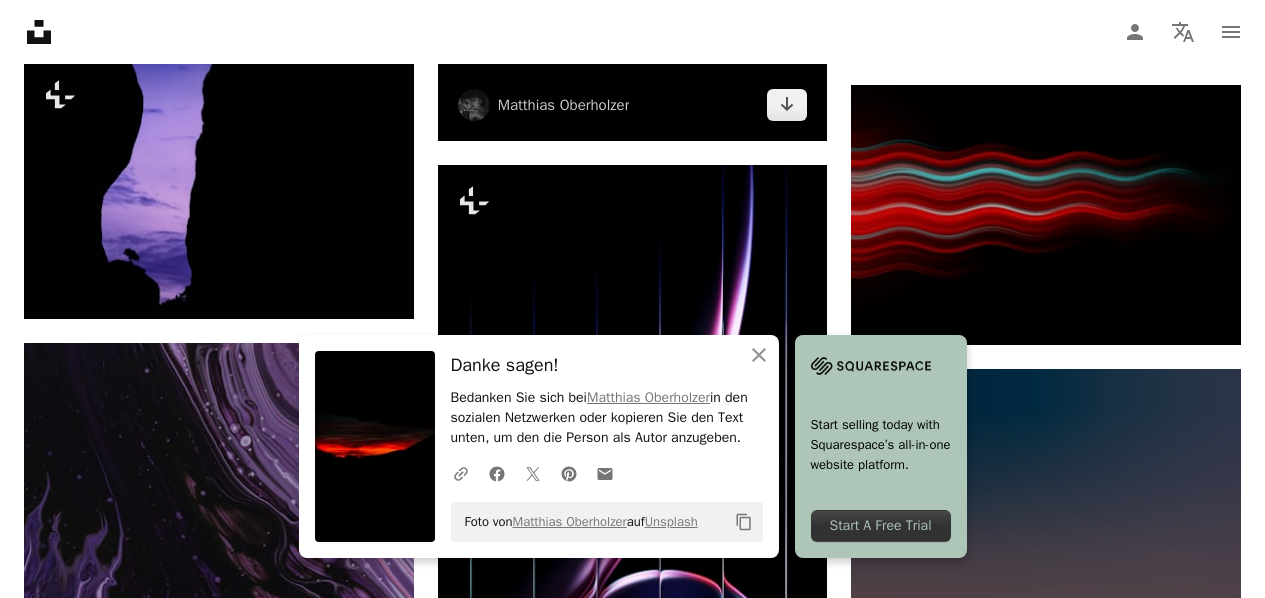 scroll, scrollTop: 6253, scrollLeft: 0, axis: vertical 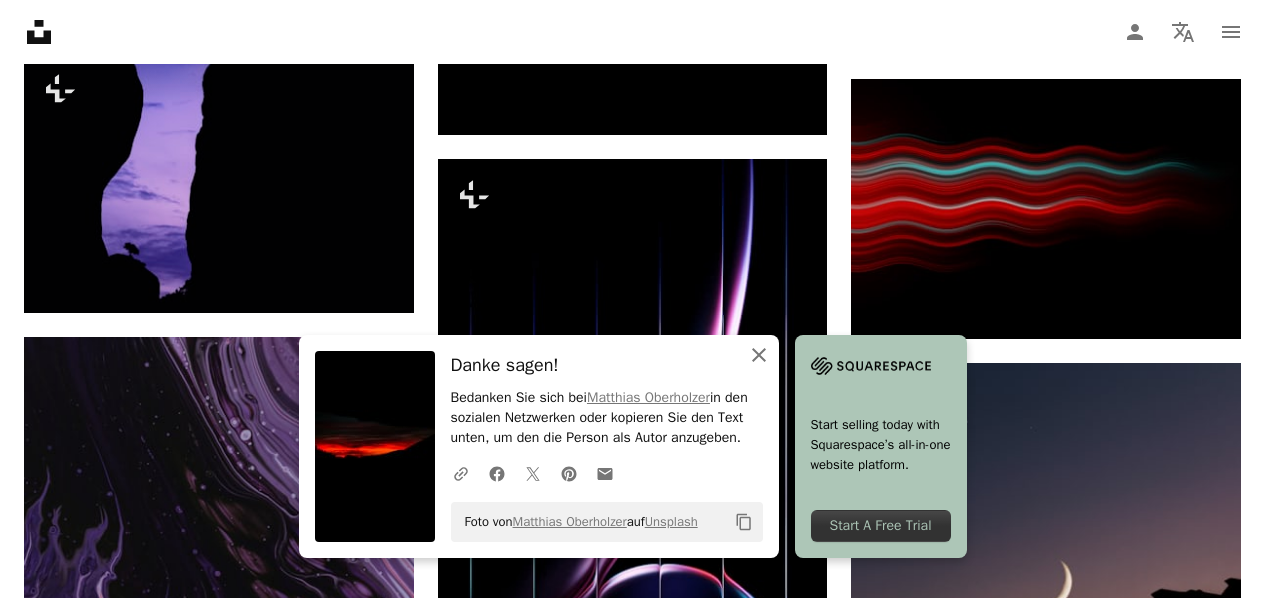 click on "An X shape" 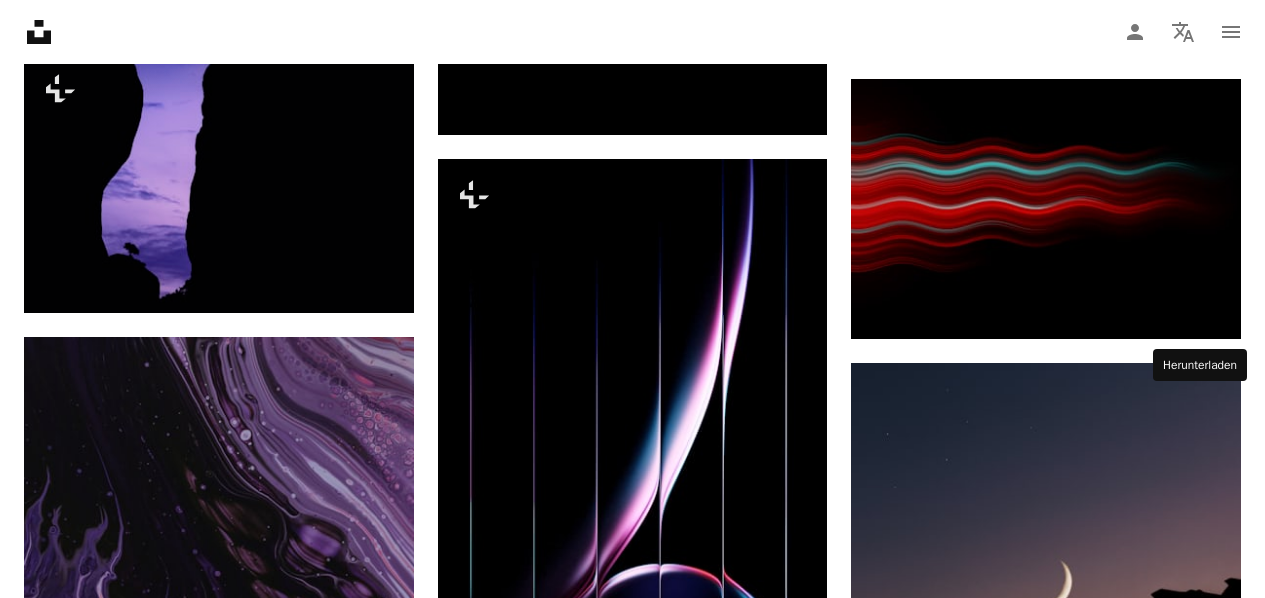 click on "Arrow pointing down" at bounding box center (1201, 1155) 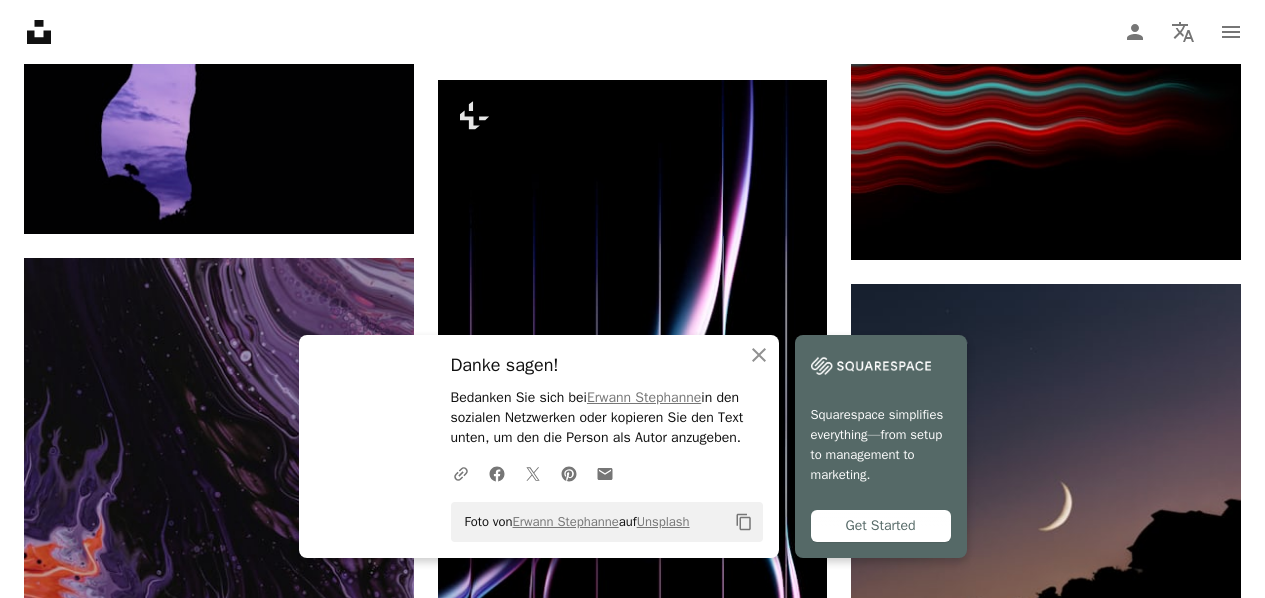 scroll, scrollTop: 6260, scrollLeft: 0, axis: vertical 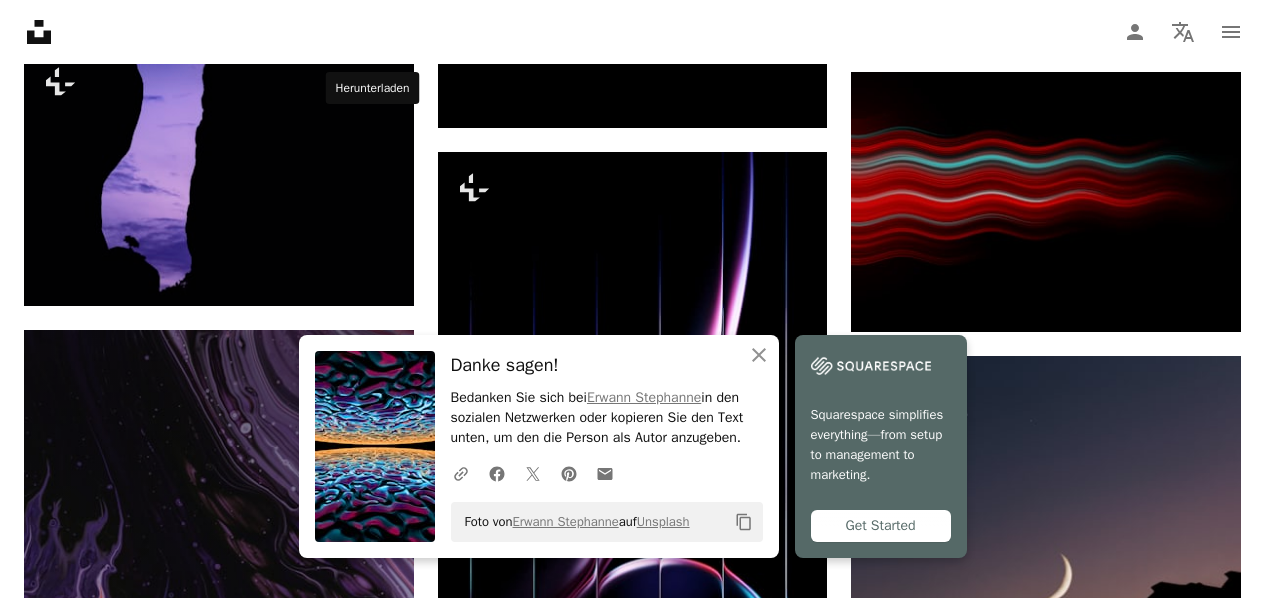 click on "Arrow pointing down" 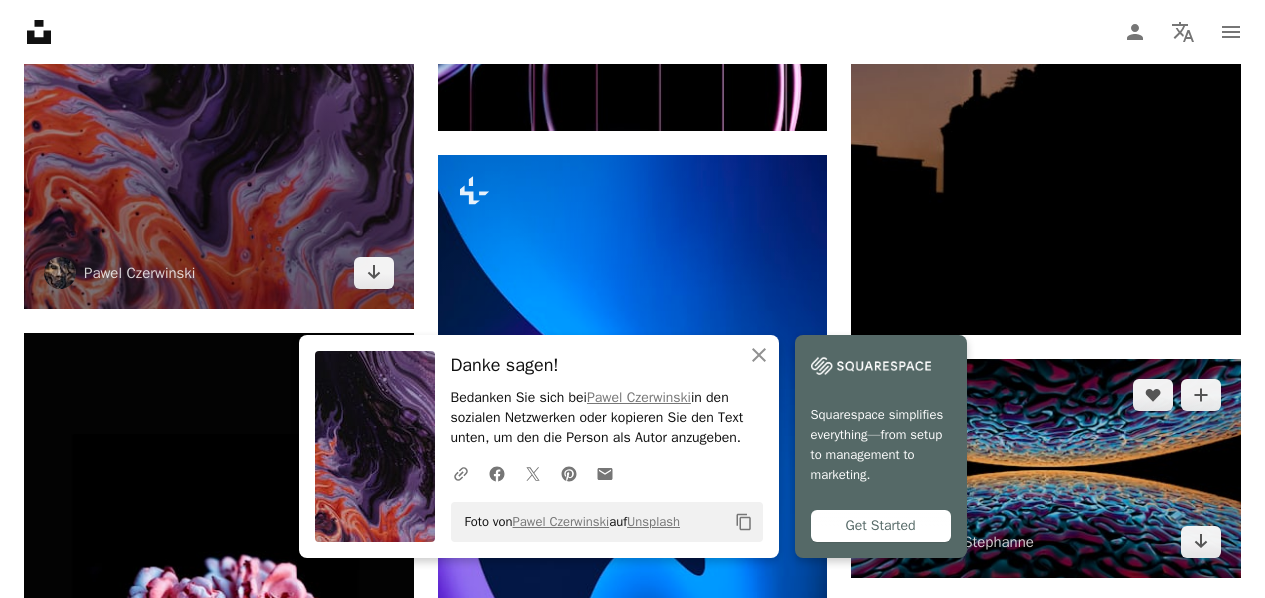 scroll, scrollTop: 6880, scrollLeft: 0, axis: vertical 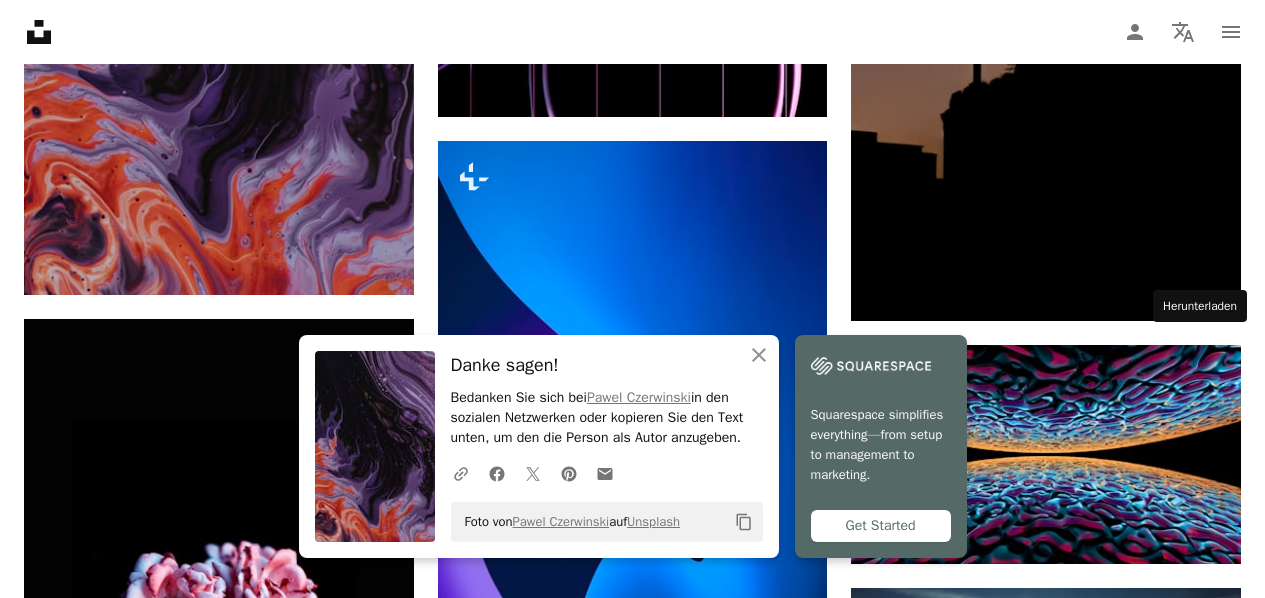 click on "Arrow pointing down" 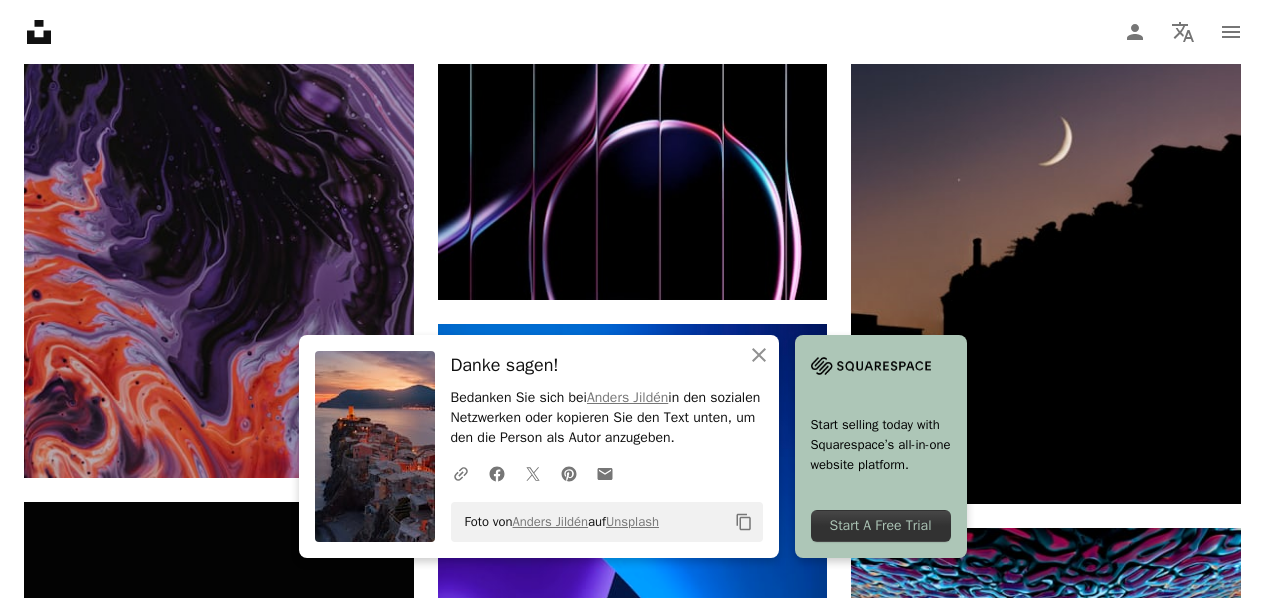 scroll, scrollTop: 6693, scrollLeft: 0, axis: vertical 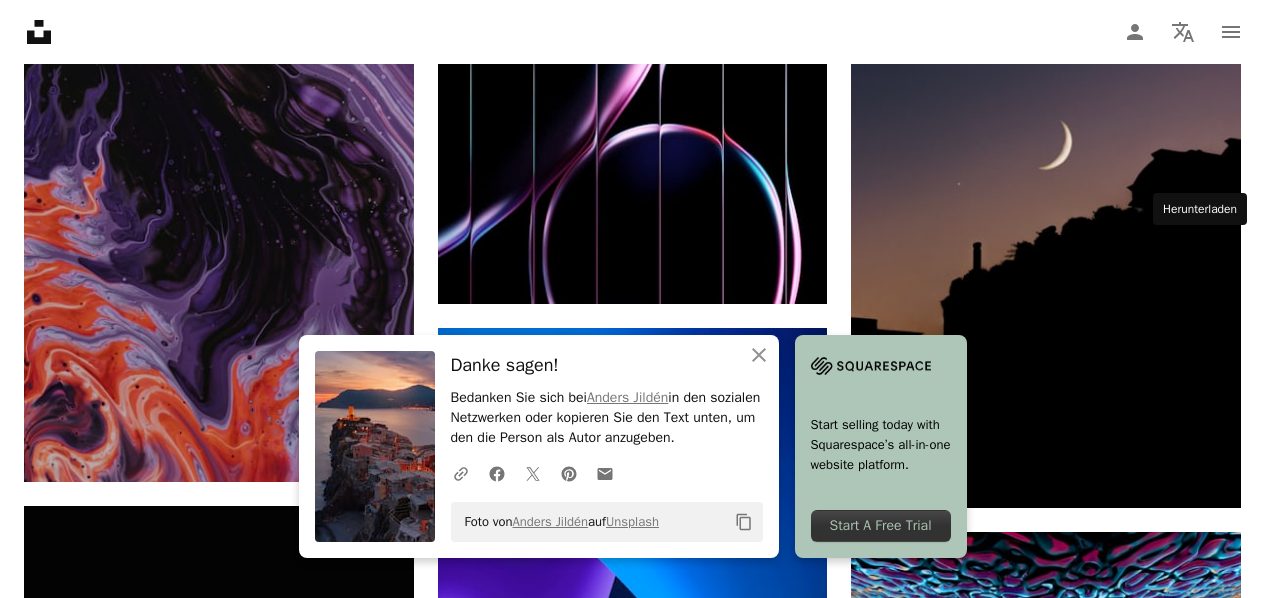 click on "Arrow pointing down" 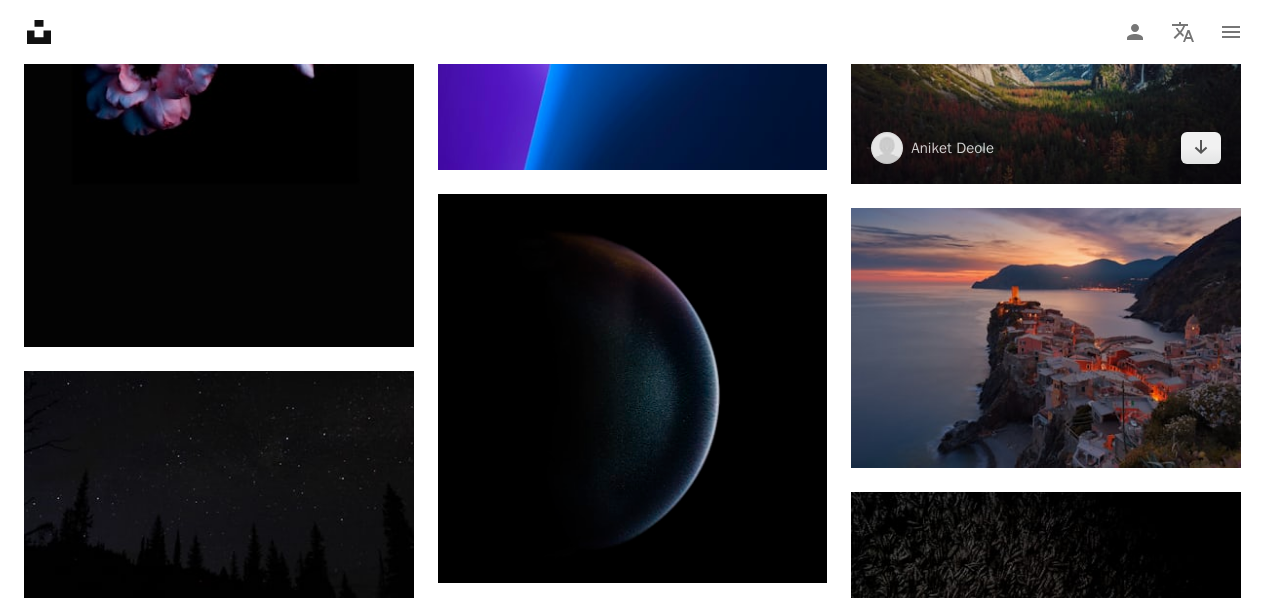 scroll, scrollTop: 7546, scrollLeft: 0, axis: vertical 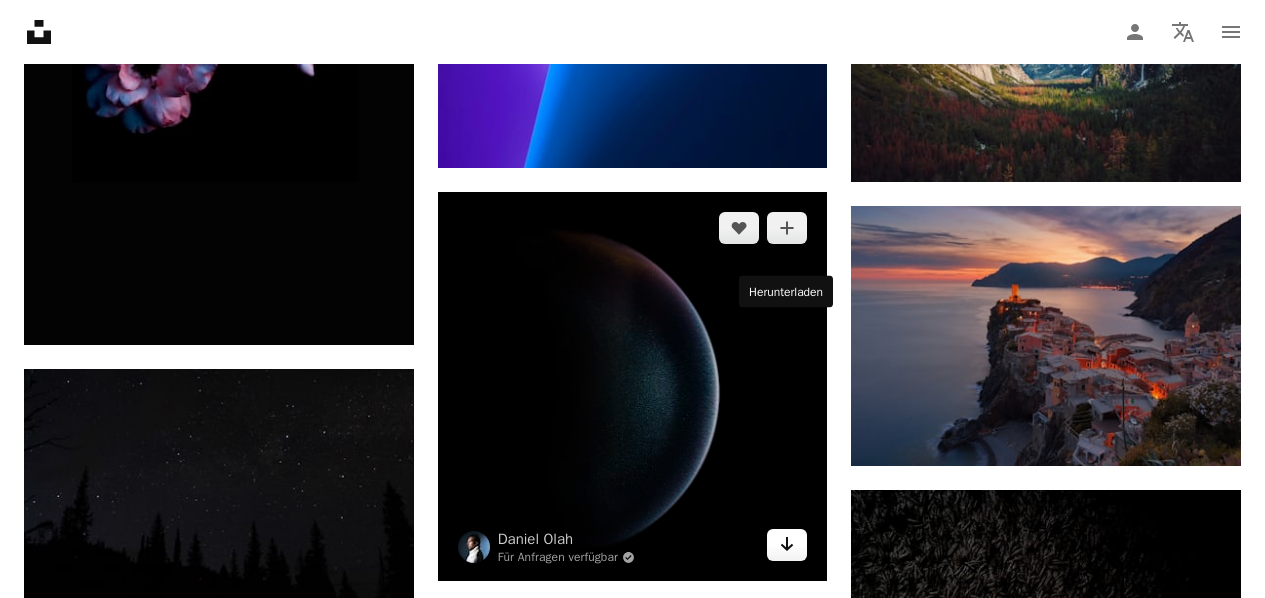 click on "Arrow pointing down" 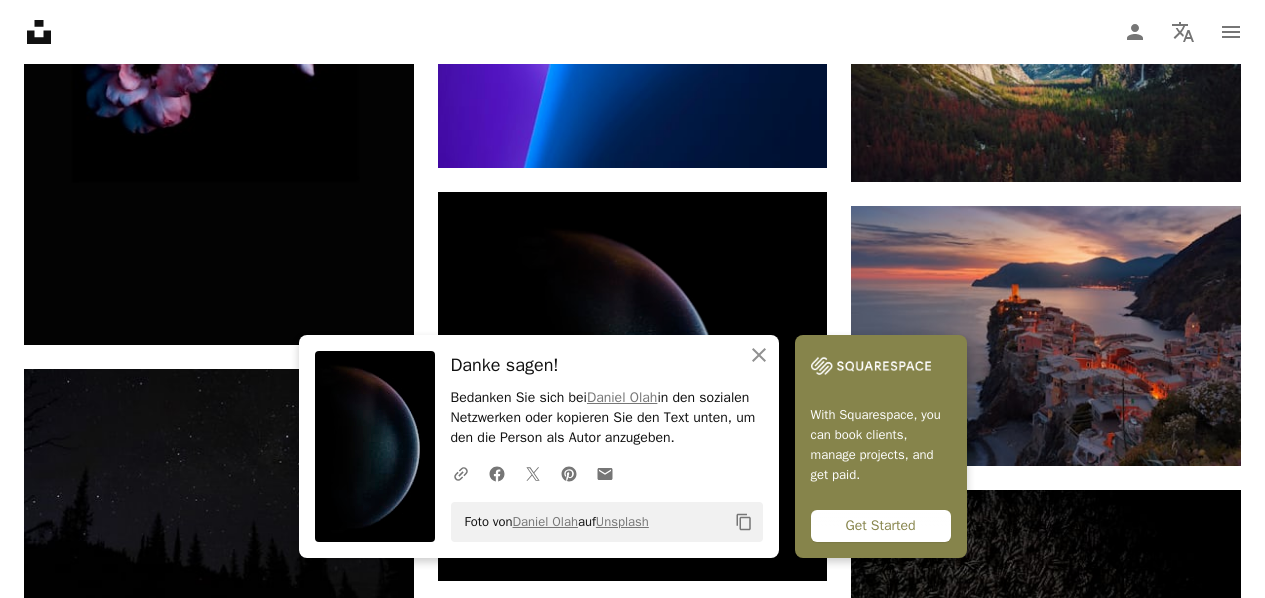 click on "Arrow pointing down" at bounding box center (374, 1161) 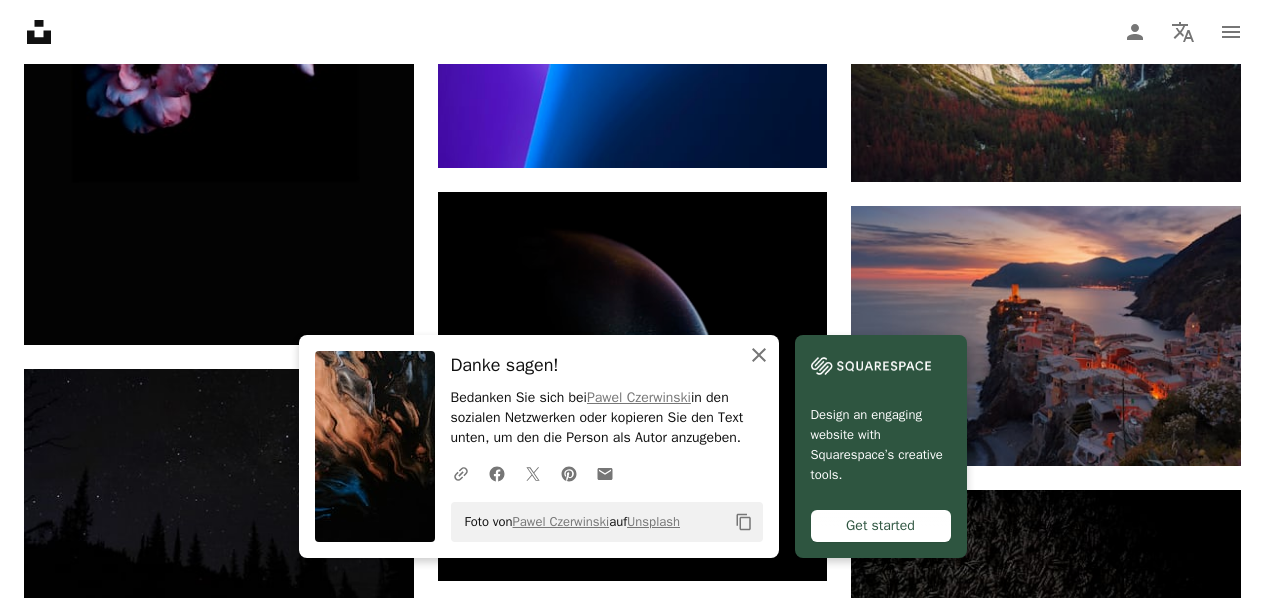click 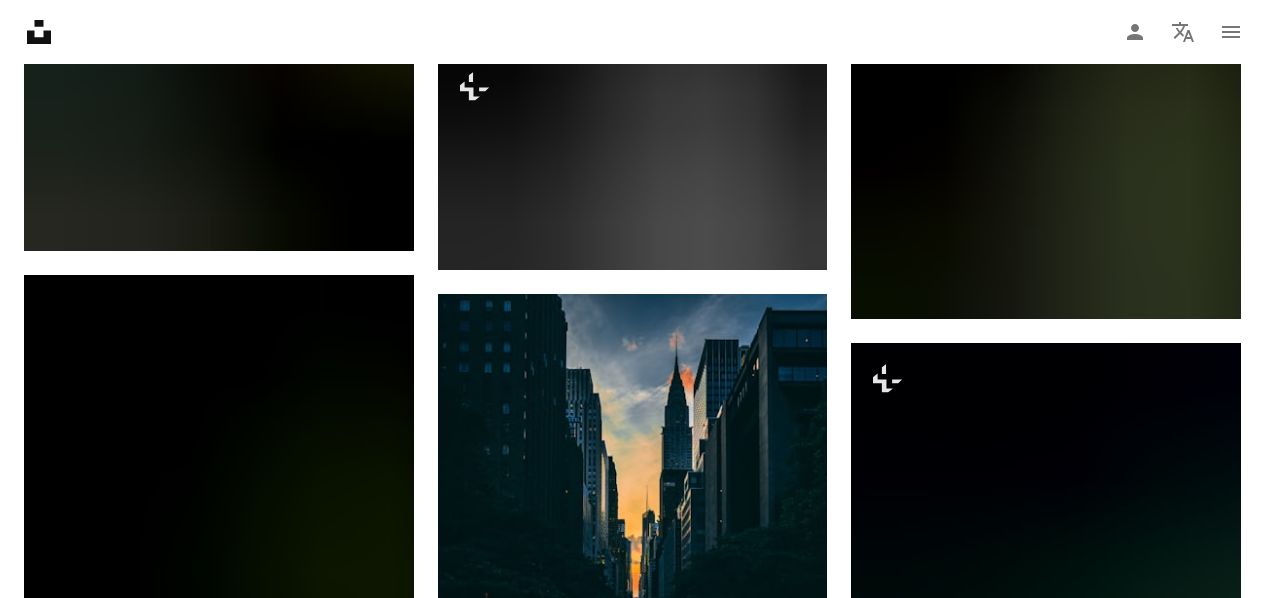 scroll, scrollTop: 10046, scrollLeft: 0, axis: vertical 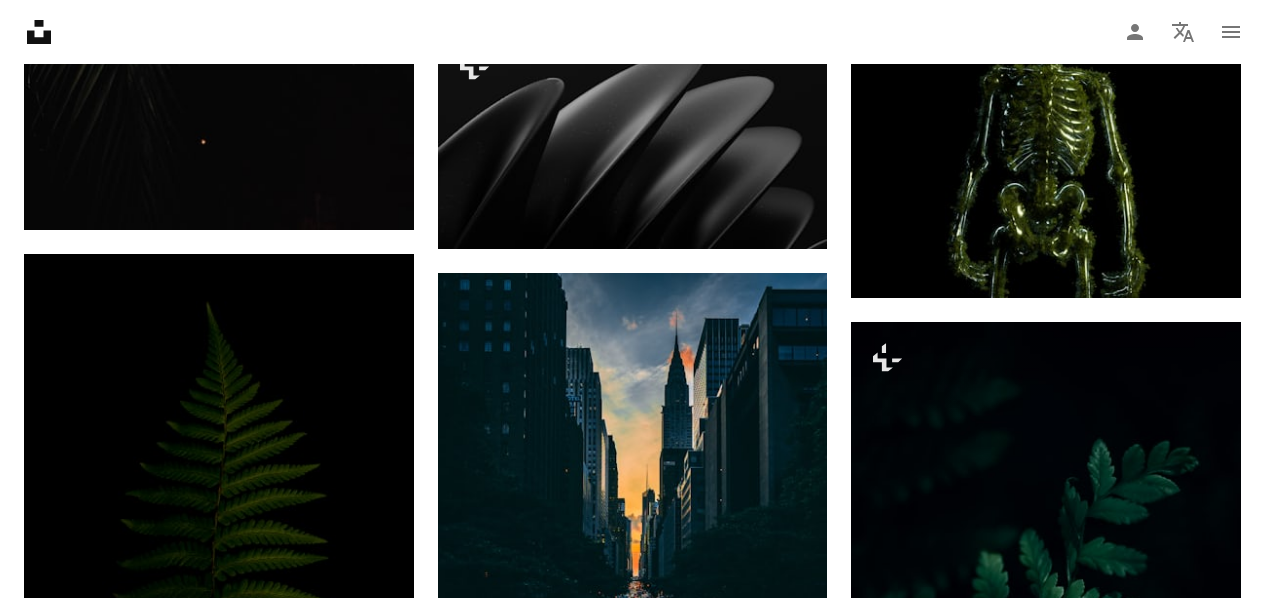 click on "Arrow pointing down" 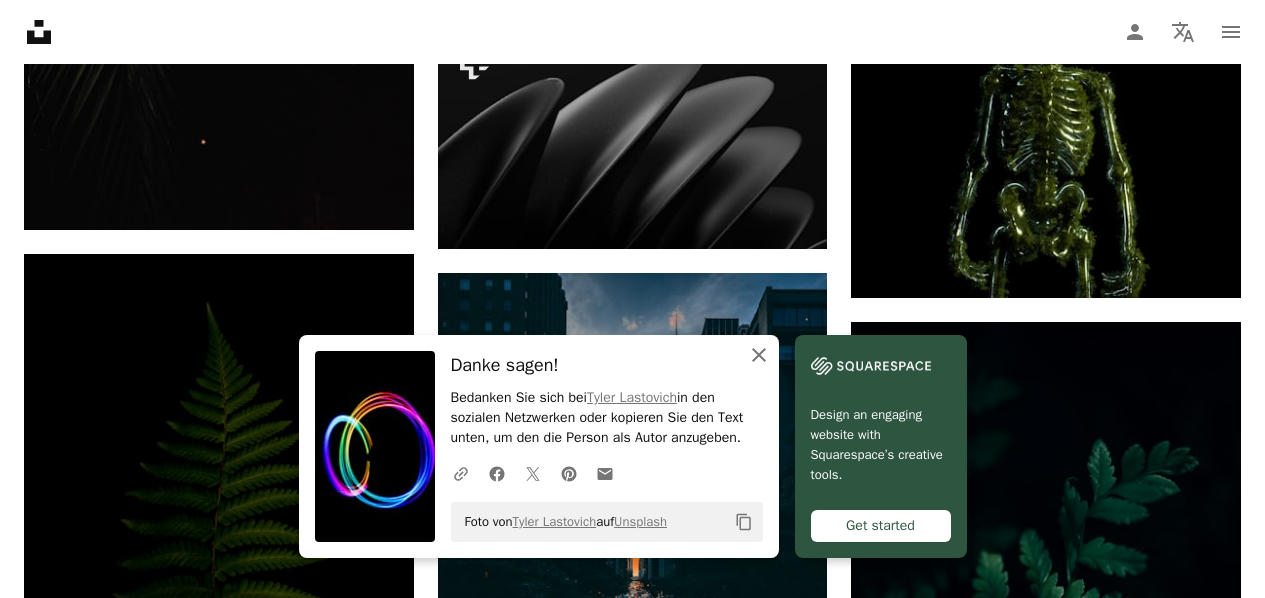 click on "An X shape" 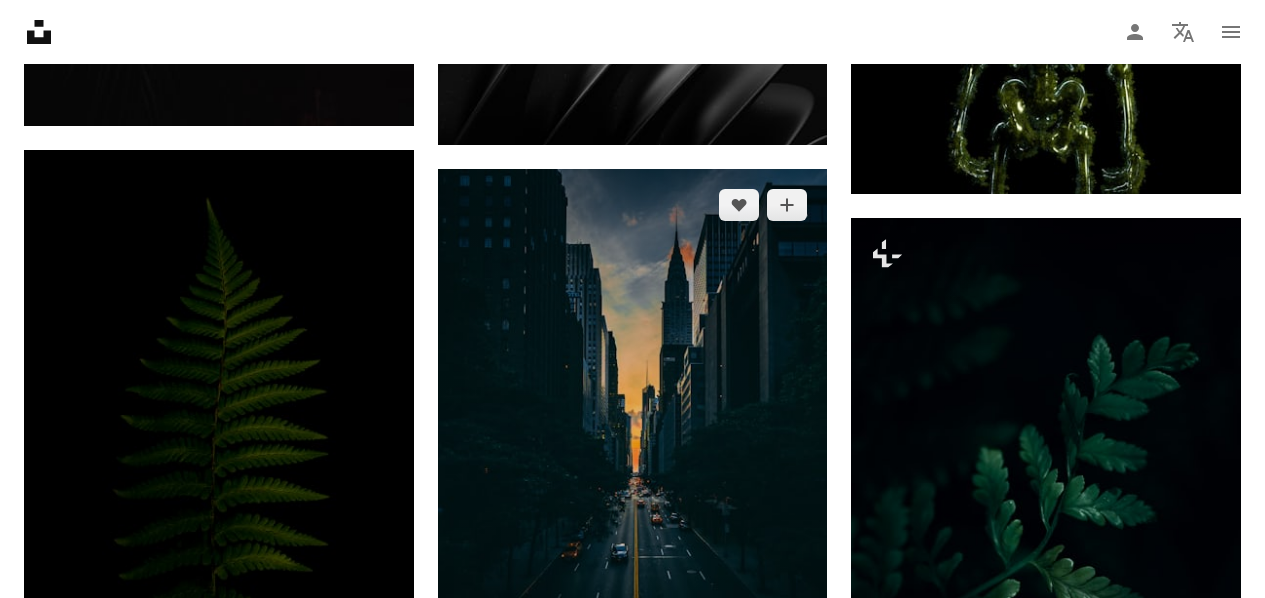 scroll, scrollTop: 10206, scrollLeft: 0, axis: vertical 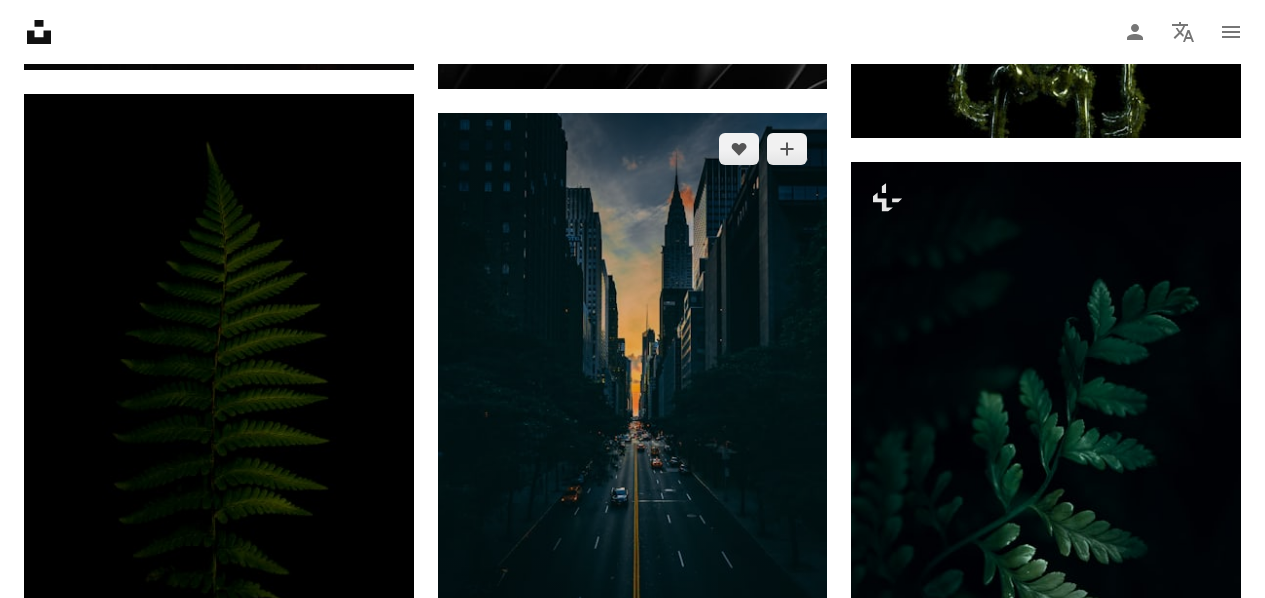 click 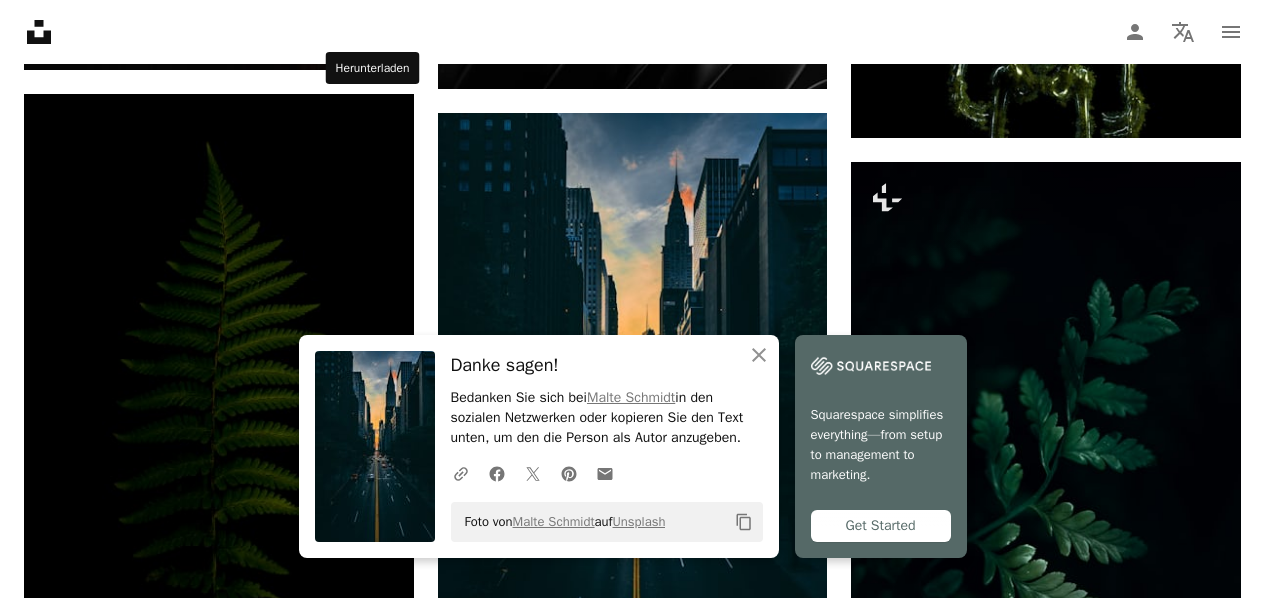 click on "Arrow pointing down" 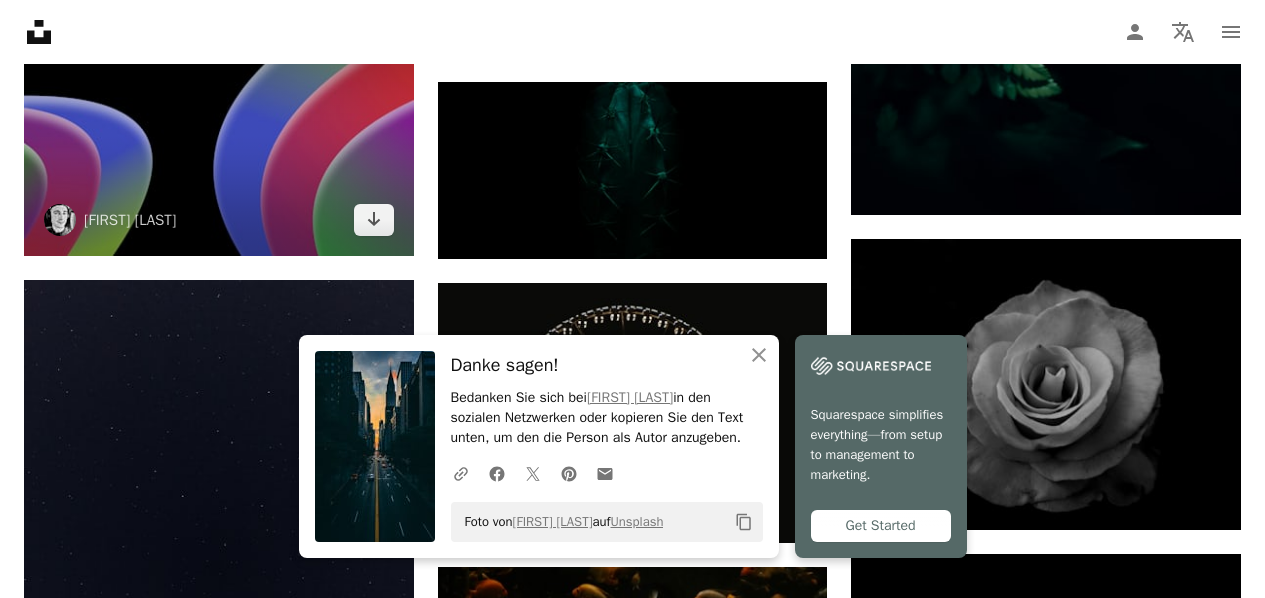 scroll, scrollTop: 10960, scrollLeft: 0, axis: vertical 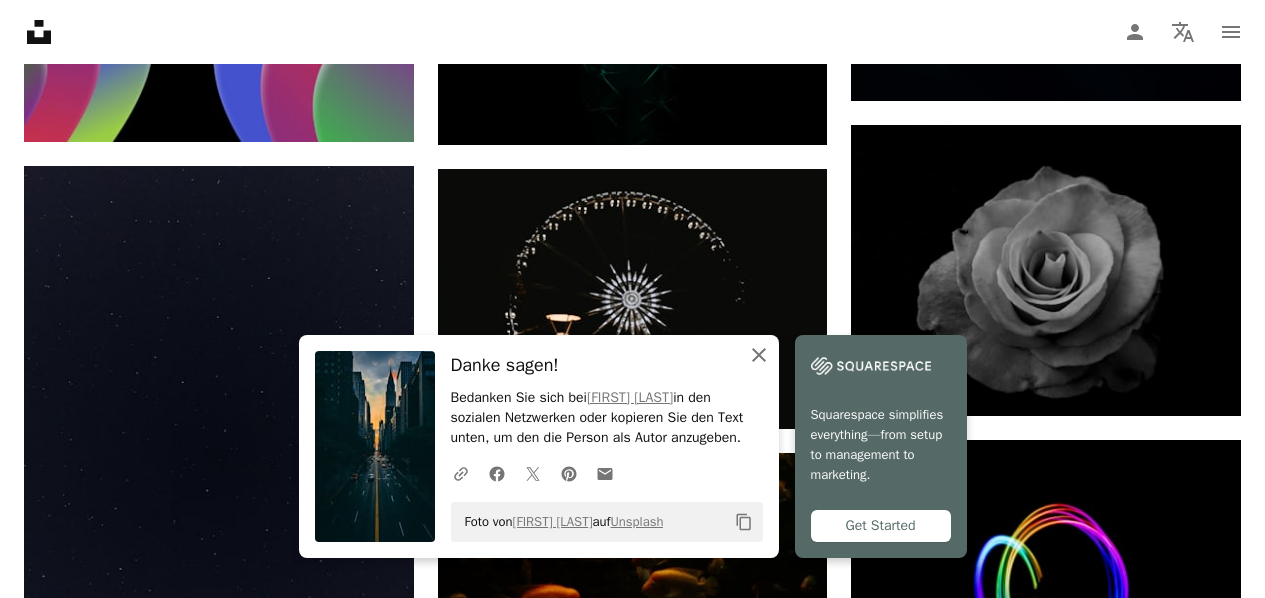 click 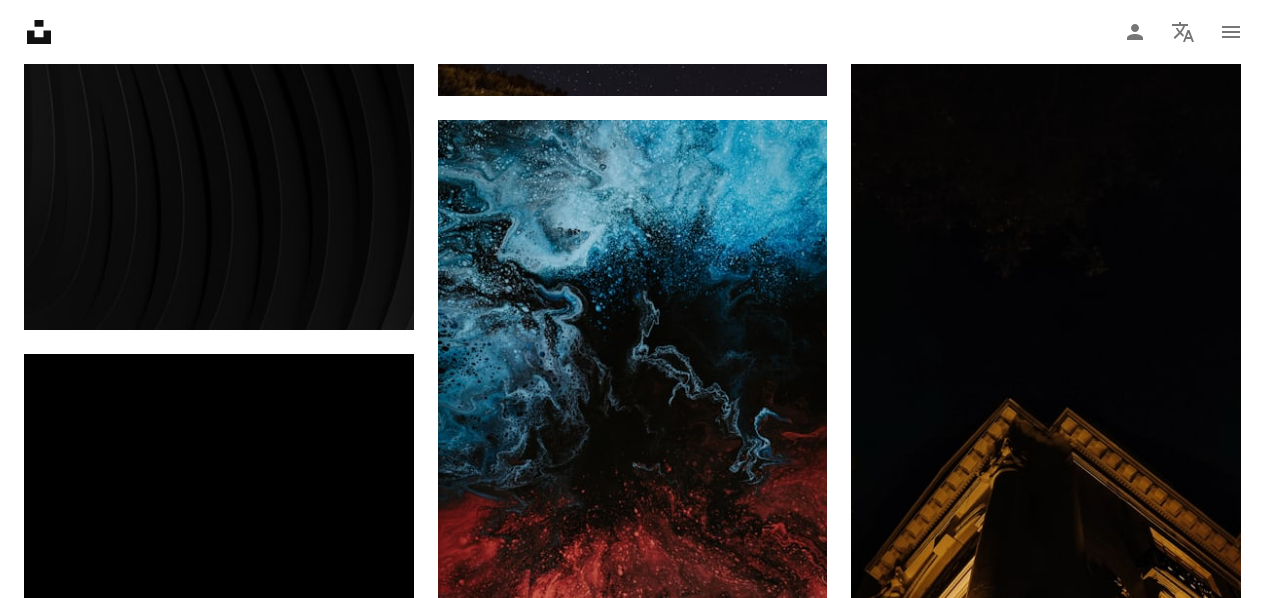 scroll, scrollTop: 12813, scrollLeft: 0, axis: vertical 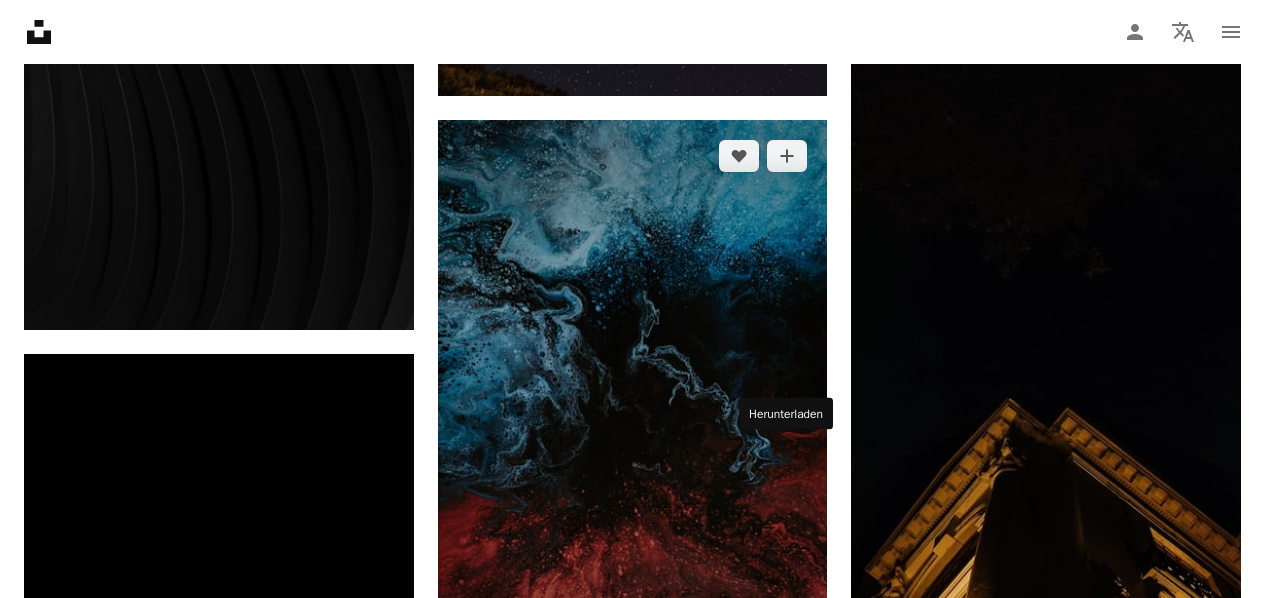 click on "Arrow pointing down" 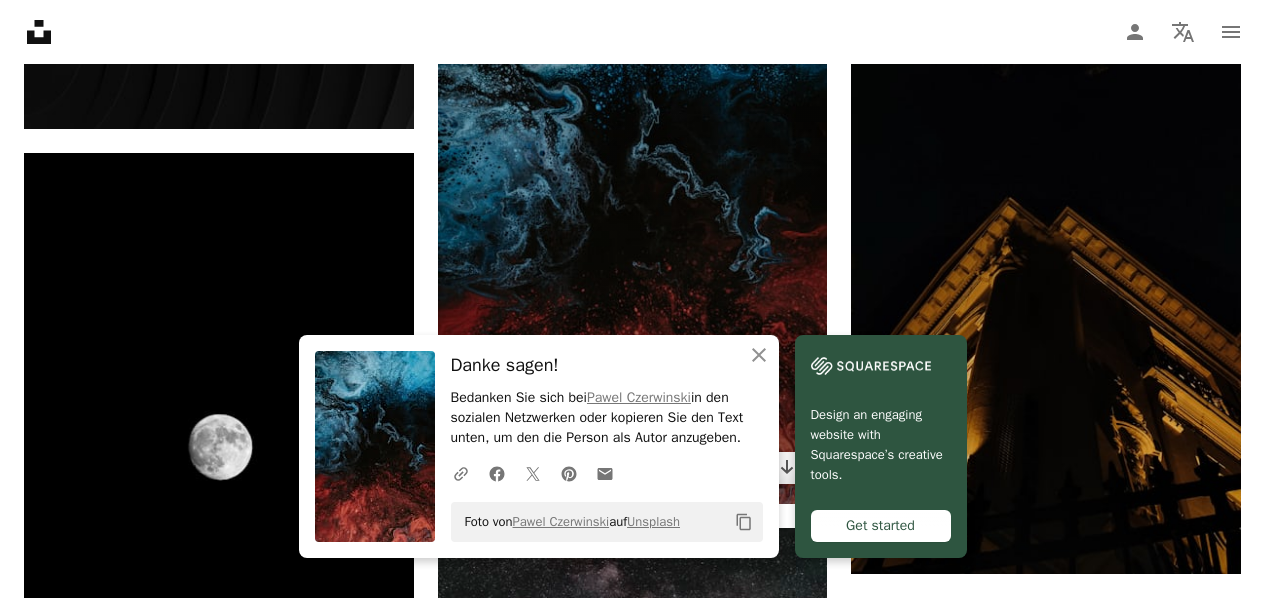 scroll, scrollTop: 13053, scrollLeft: 0, axis: vertical 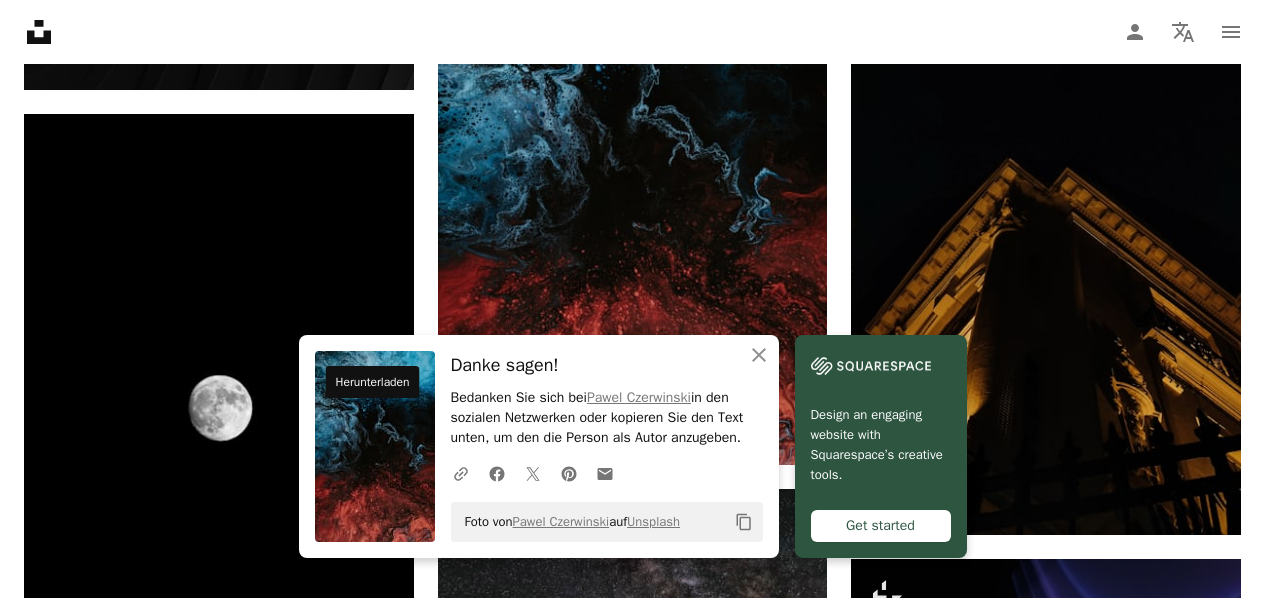 click on "Arrow pointing down" 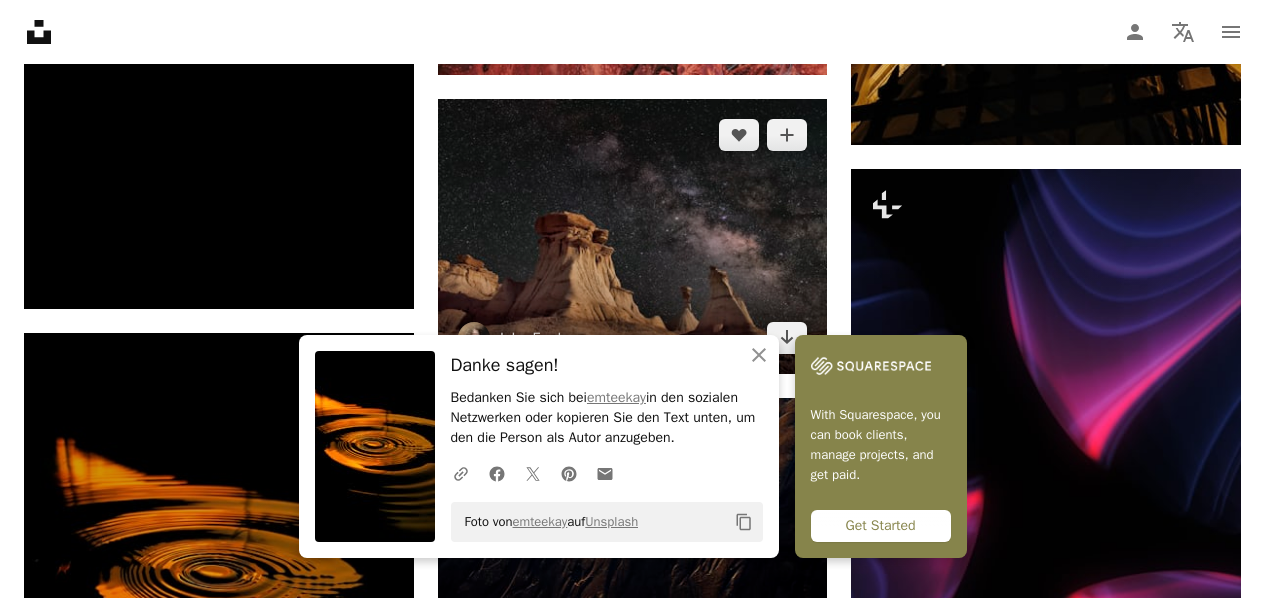 scroll, scrollTop: 13460, scrollLeft: 0, axis: vertical 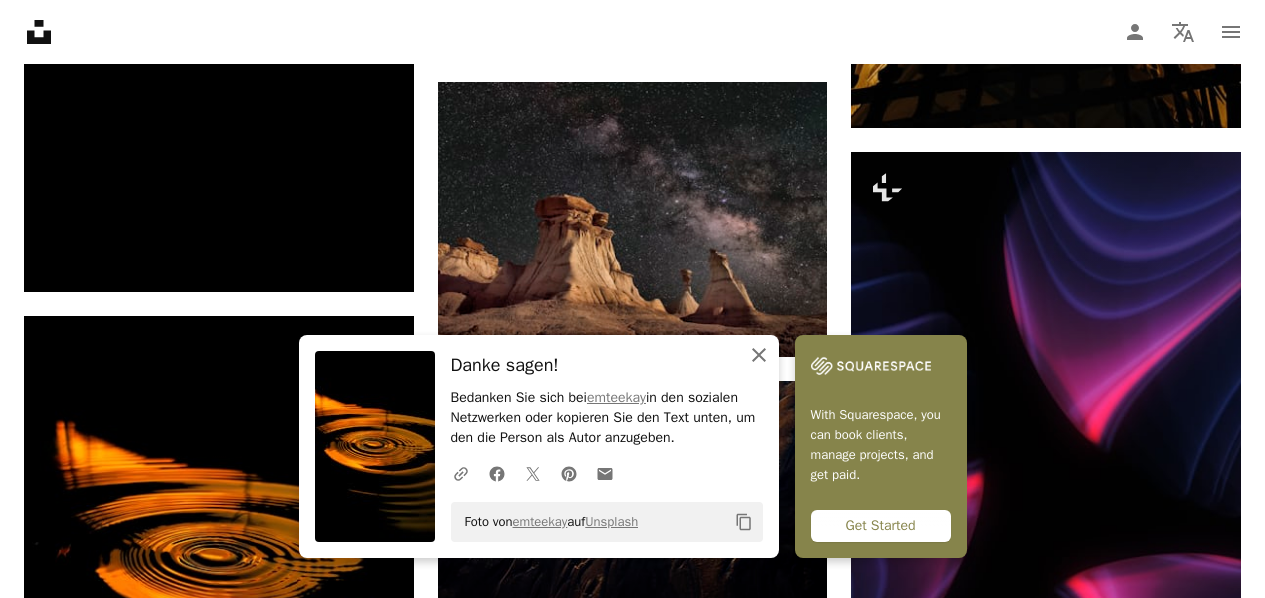 click on "An X shape" 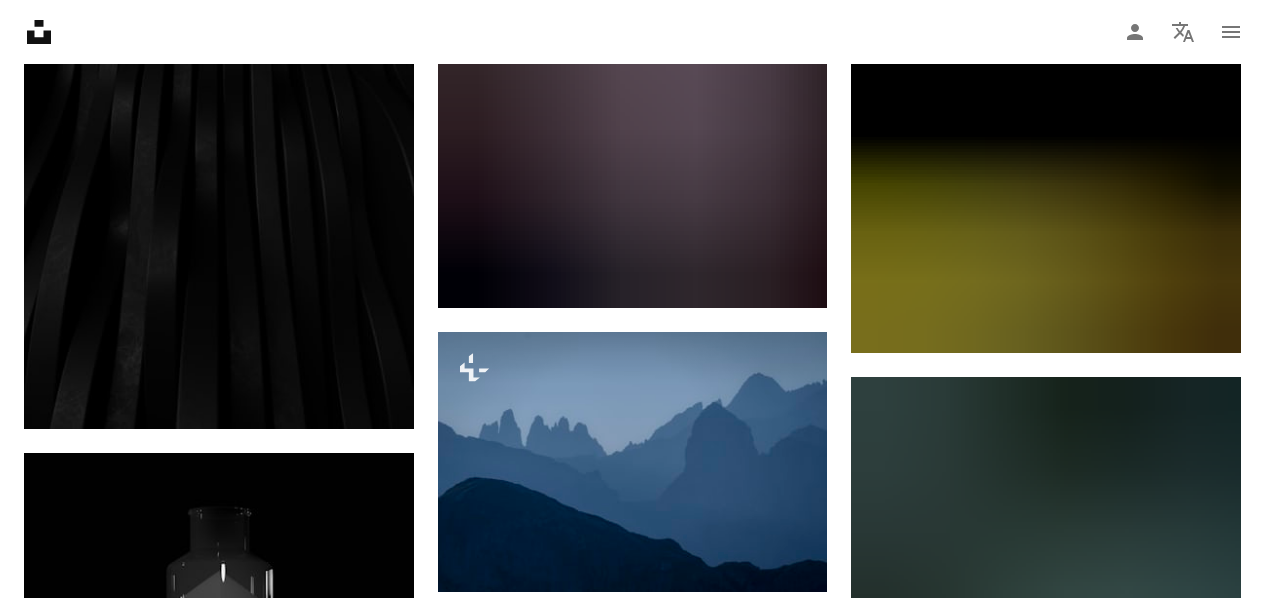 scroll, scrollTop: 15100, scrollLeft: 0, axis: vertical 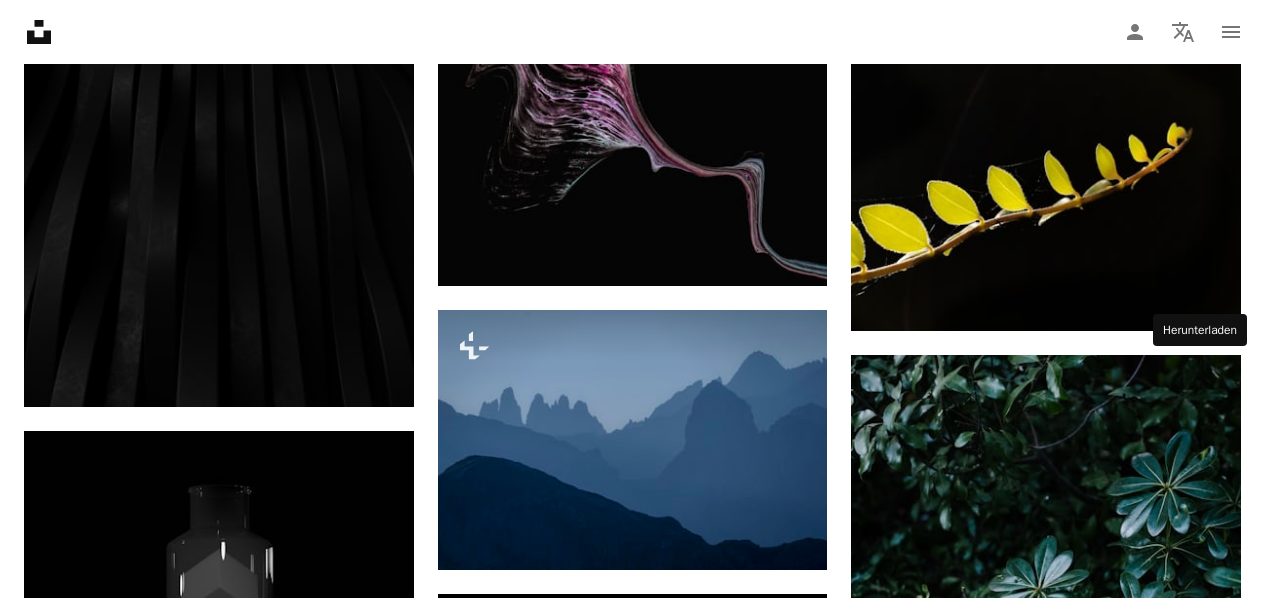 click on "Arrow pointing down" 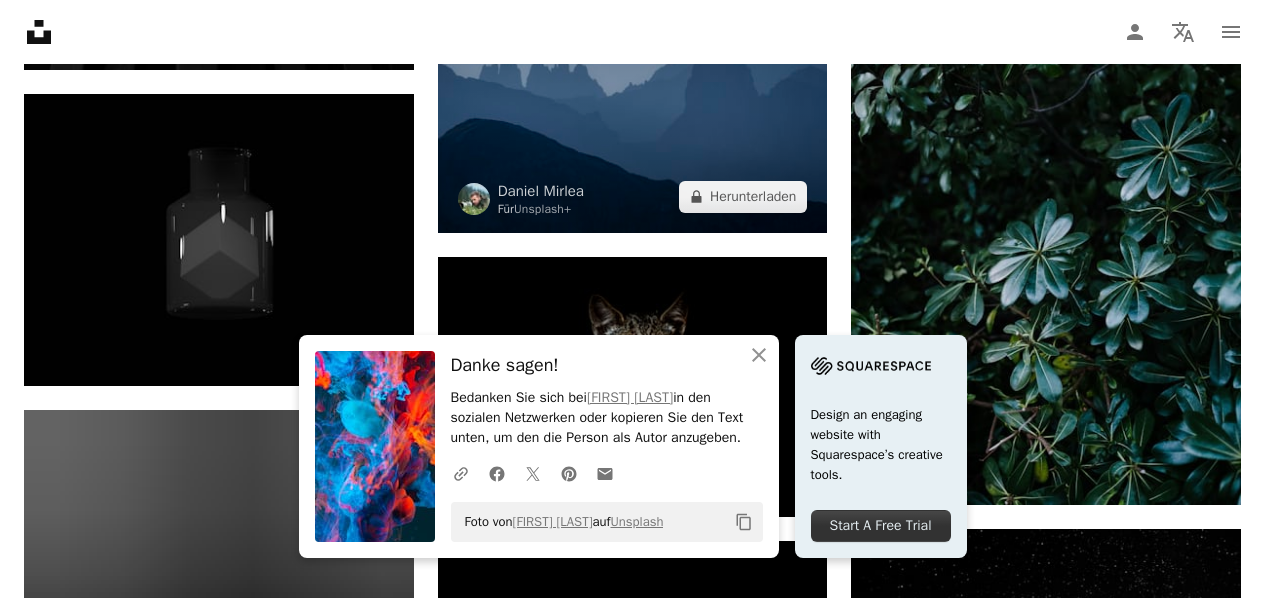 scroll, scrollTop: 15440, scrollLeft: 0, axis: vertical 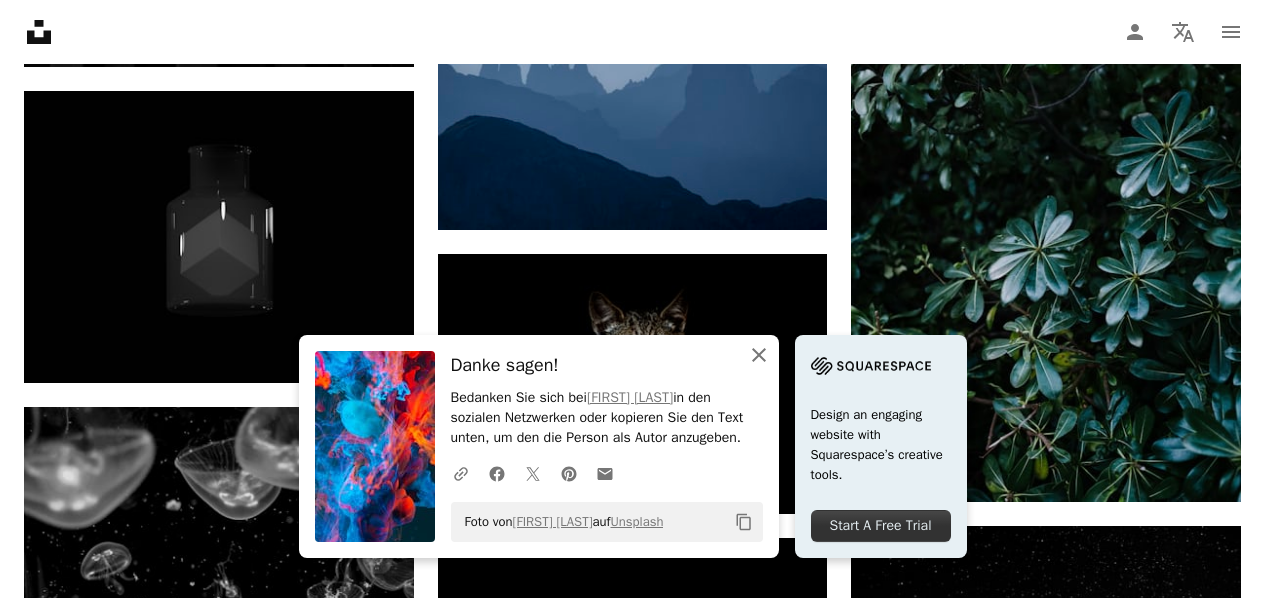 click 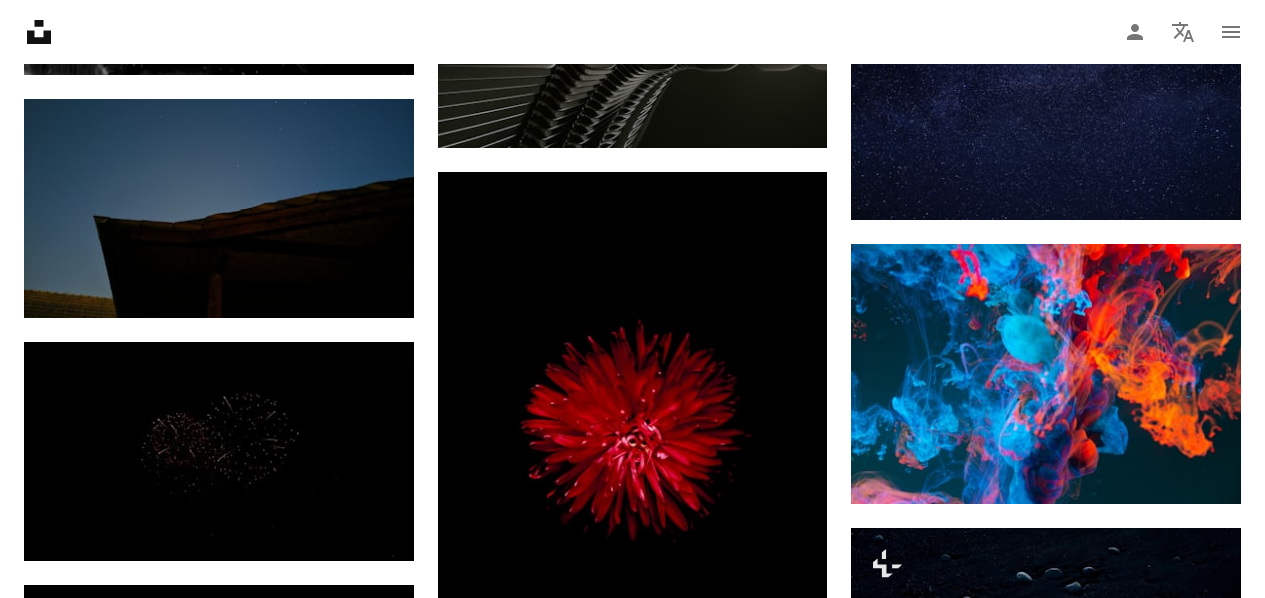scroll, scrollTop: 16293, scrollLeft: 0, axis: vertical 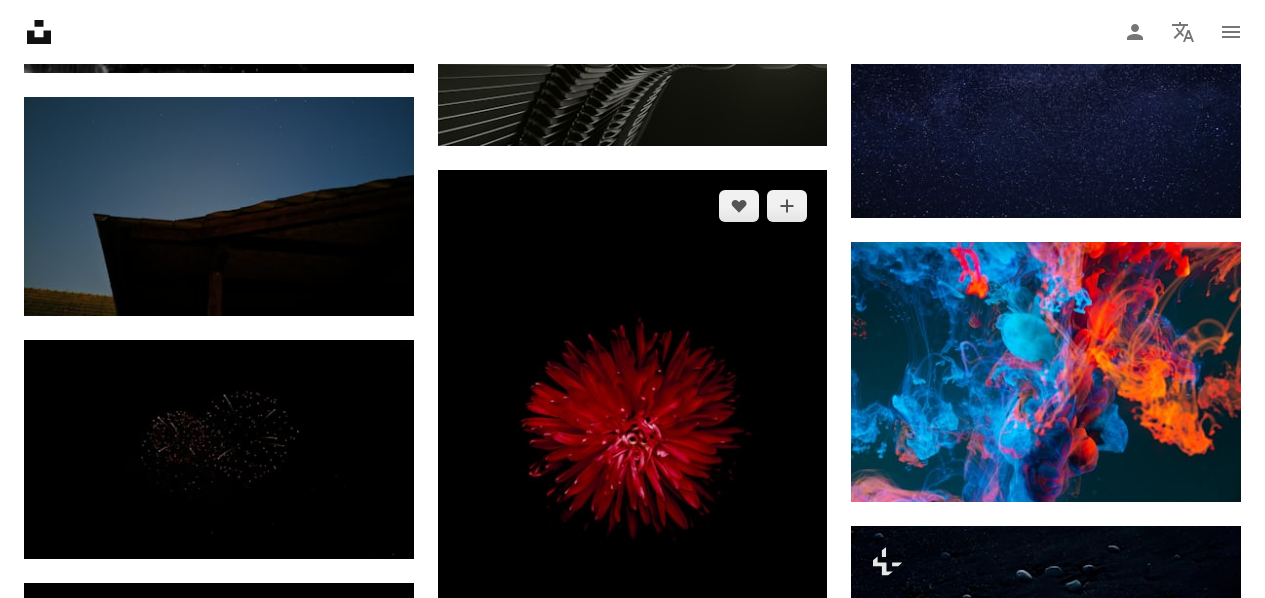 click on "Arrow pointing down" at bounding box center [787, 654] 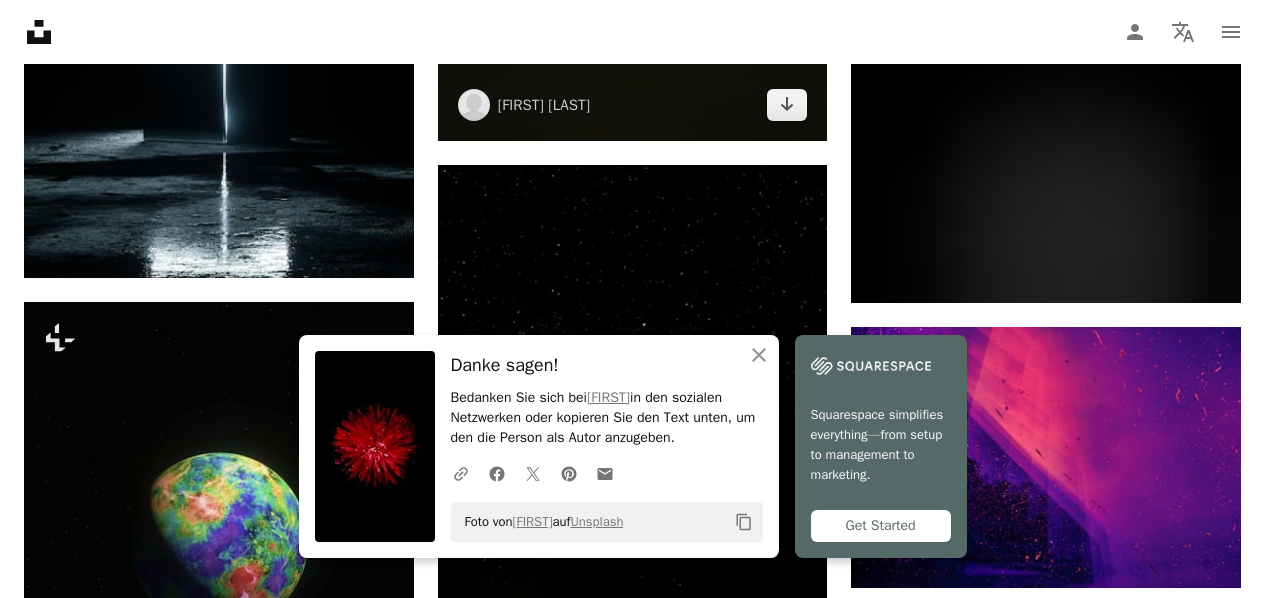 scroll, scrollTop: 17086, scrollLeft: 0, axis: vertical 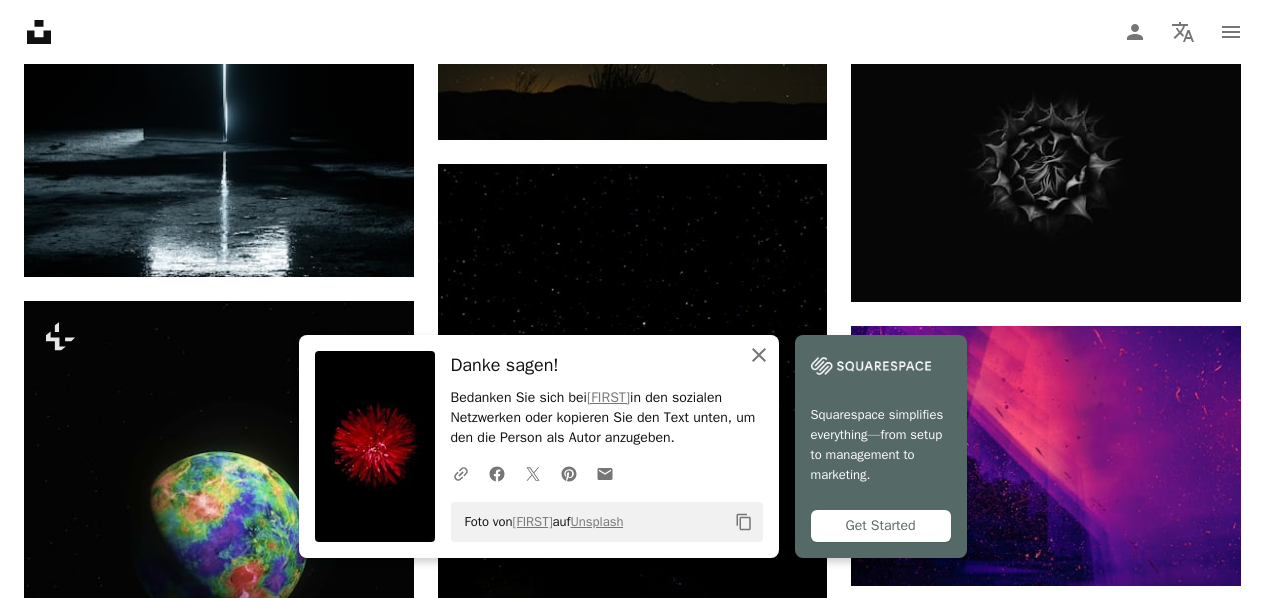 click on "An X shape" 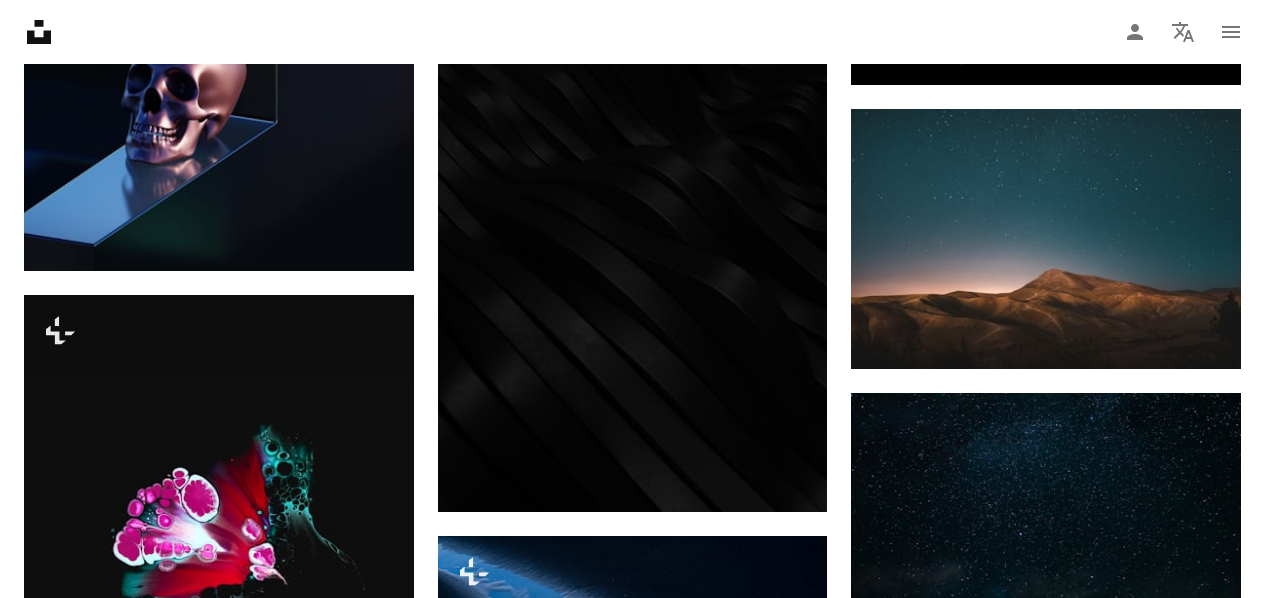 scroll, scrollTop: 18146, scrollLeft: 0, axis: vertical 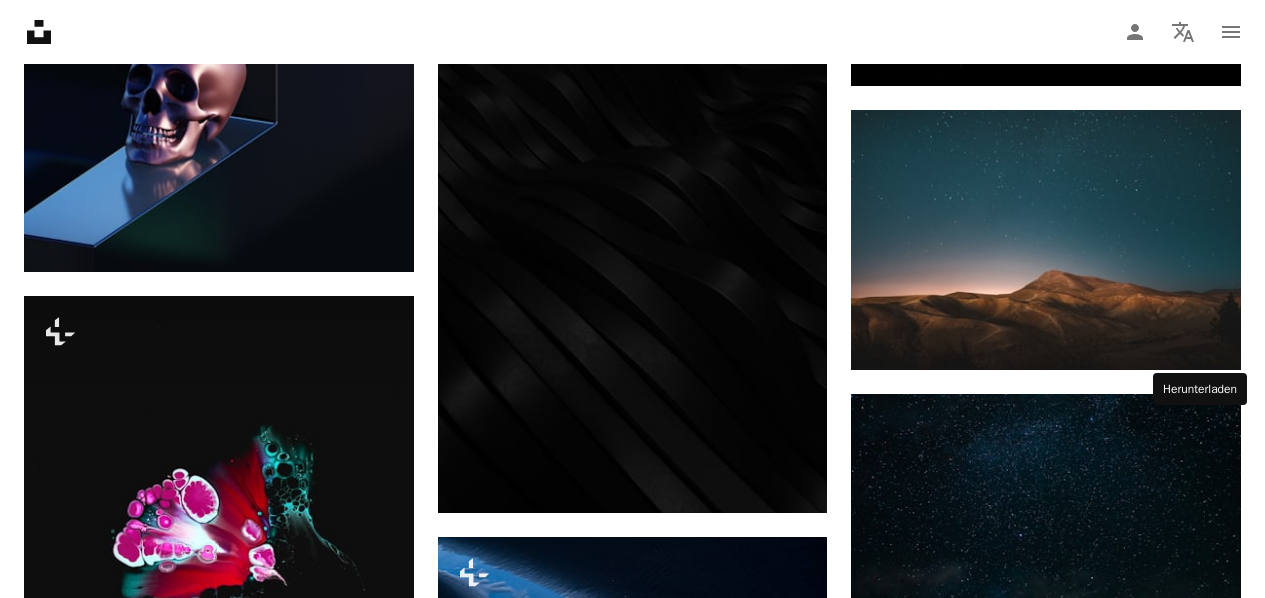 click on "Arrow pointing down" 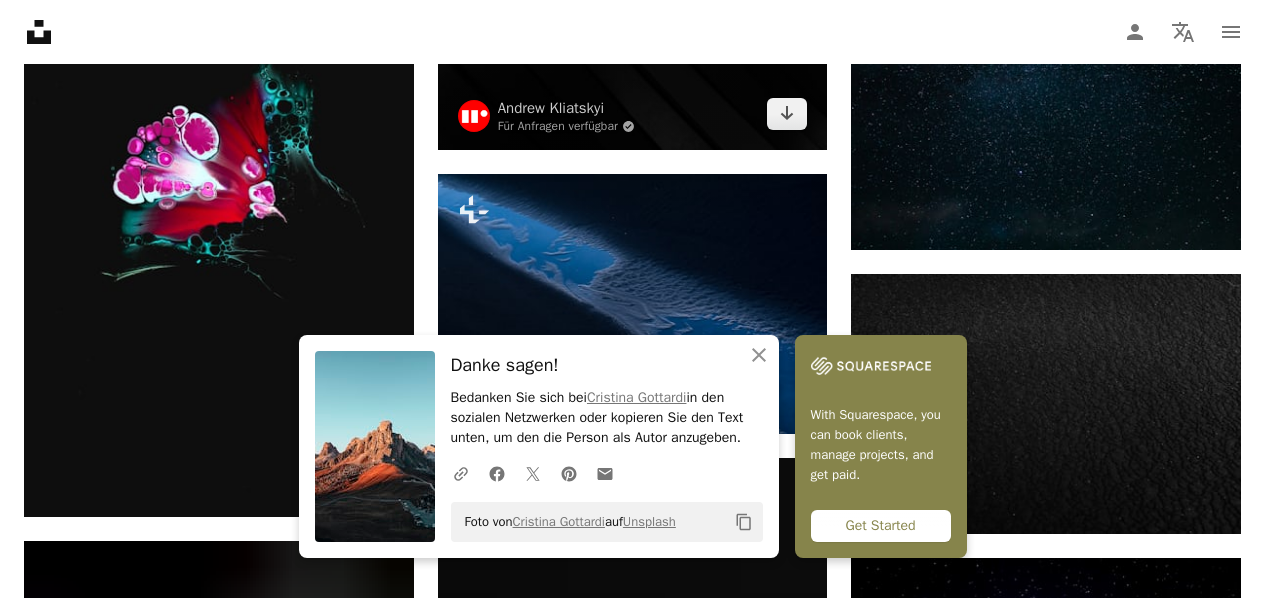 scroll, scrollTop: 18520, scrollLeft: 0, axis: vertical 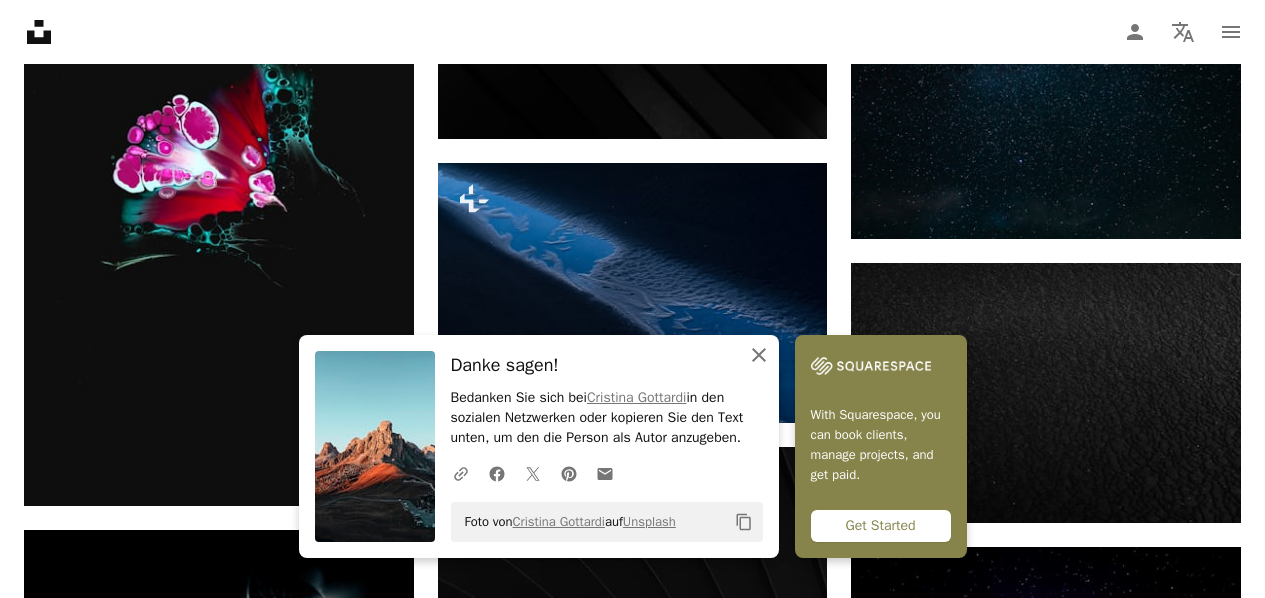 click 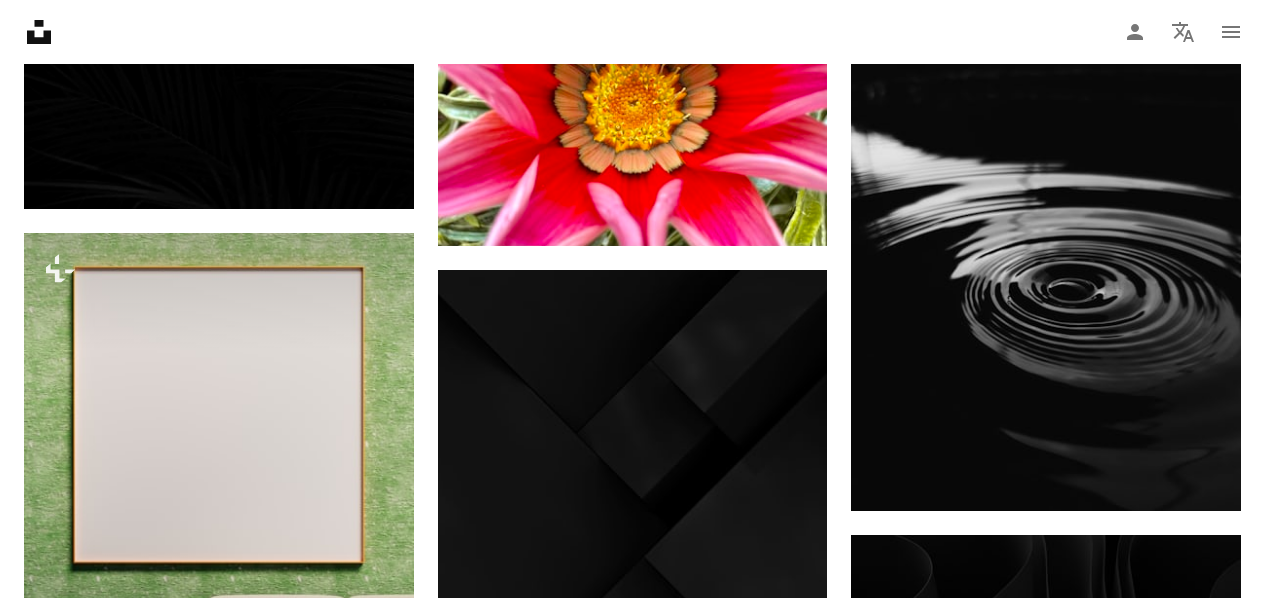 scroll, scrollTop: 27013, scrollLeft: 0, axis: vertical 